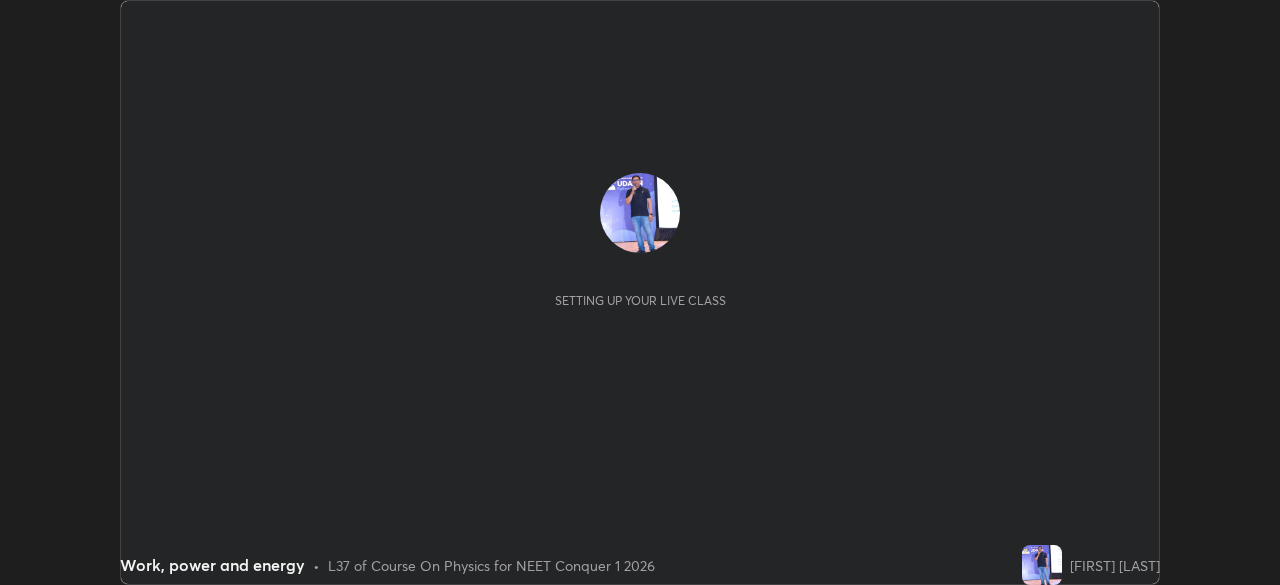 scroll, scrollTop: 0, scrollLeft: 0, axis: both 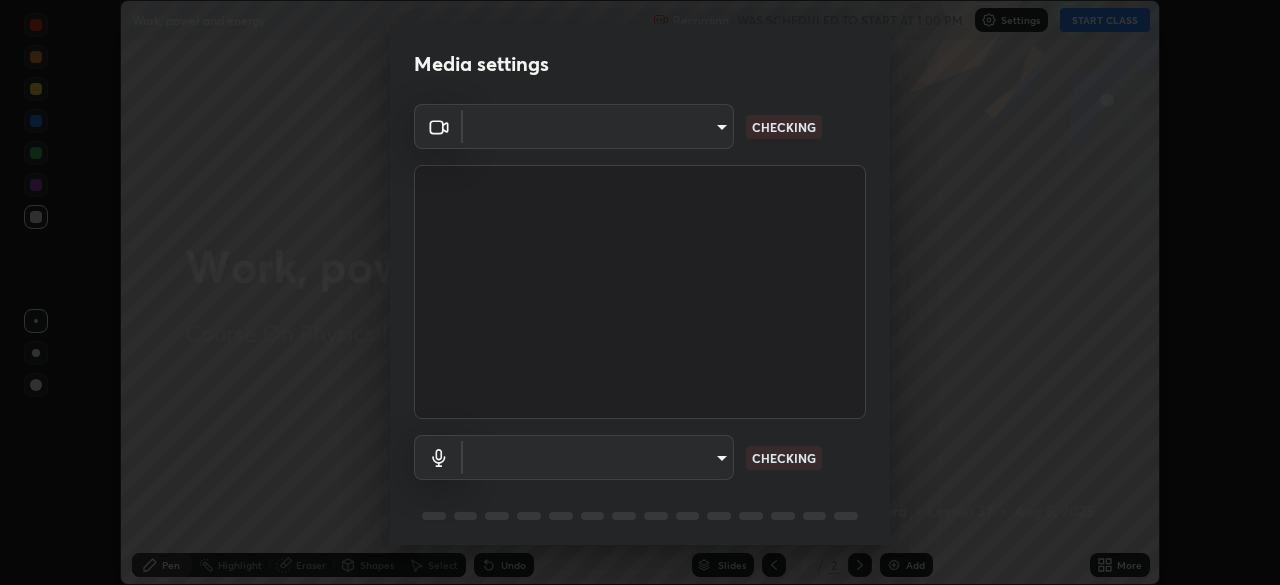 type on "1bbcfe3b1127be24ba7fa125fb83cb152f85e15c96893178e4a5d271d47187f7" 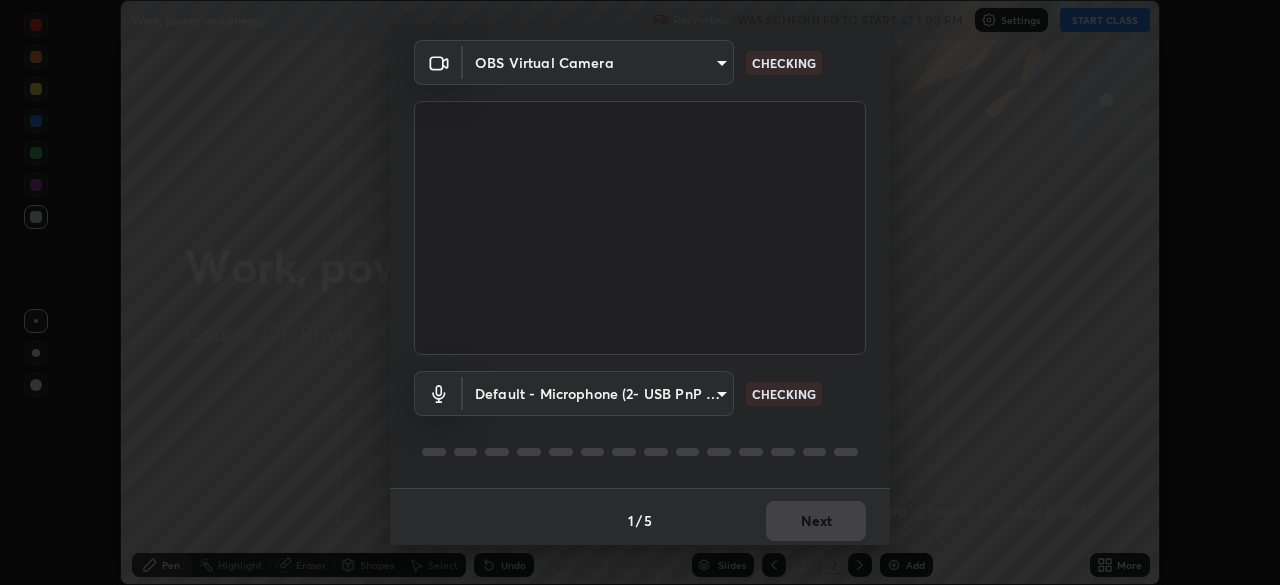 scroll, scrollTop: 71, scrollLeft: 0, axis: vertical 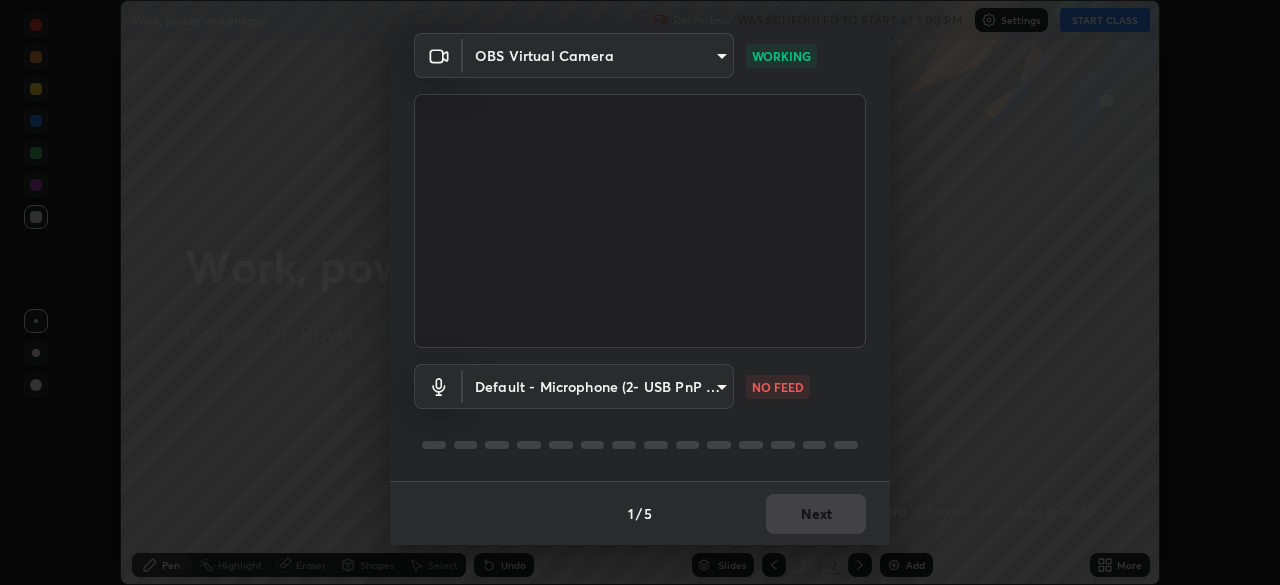 click on "Erase all Work, power and energy Recording WAS SCHEDULED TO START AT  1:00 PM Settings START CLASS Setting up your live class Work, power and energy • L37 of Course On Physics for NEET Conquer 1 2026 [FIRST] [LAST] Pen Highlight Eraser Shapes Select Undo Slides 2 / 2 Add More No doubts shared Encourage your learners to ask a doubt for better clarity Report an issue Reason for reporting Buffering Chat not working Audio - Video sync issue Educator video quality low ​ Attach an image Report Media settings OBS Virtual Camera 1bbcfe3b1127be24ba7fa125fb83cb152f85e15c96893178e4a5d271d47187f7 WORKING Default - Microphone (2- USB PnP Sound Device) default NO FEED 1 / 5 Next" at bounding box center [640, 292] 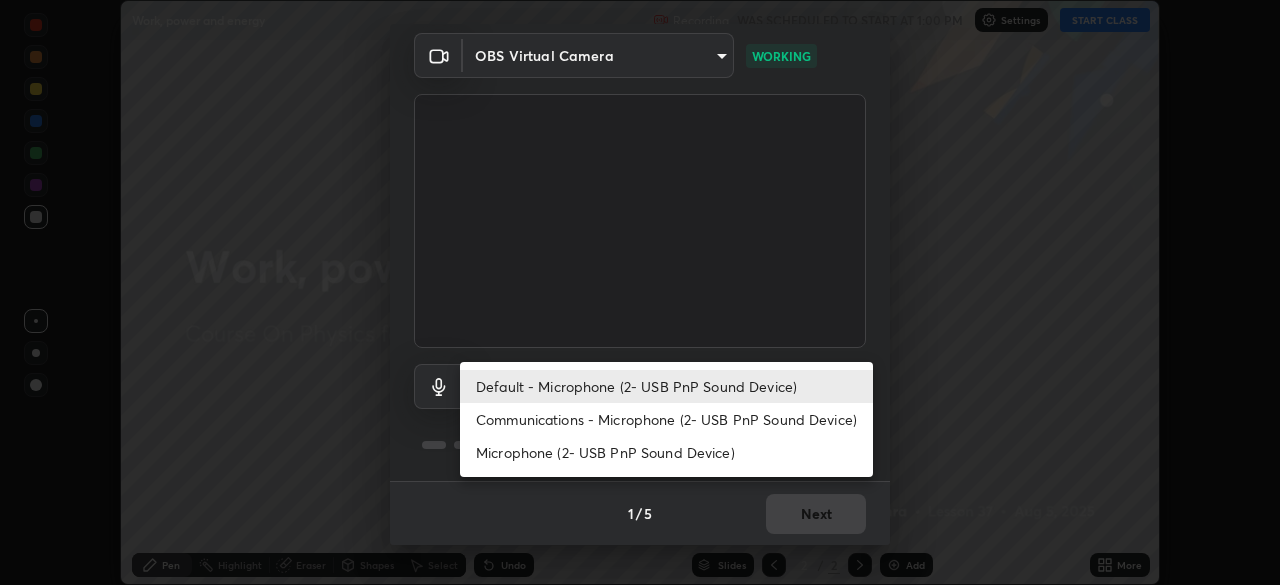 click on "Communications - Microphone (2- USB PnP Sound Device)" at bounding box center [666, 419] 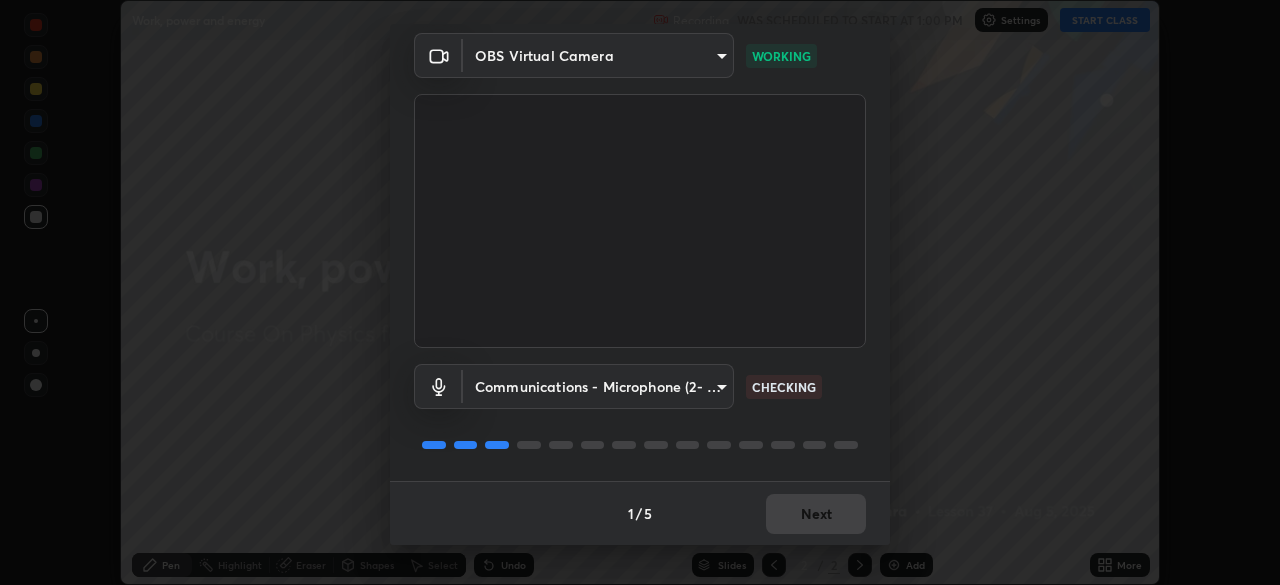 click on "Erase all Work, power and energy Recording WAS SCHEDULED TO START AT  1:00 PM Settings START CLASS Setting up your live class Work, power and energy • L37 of Course On Physics for NEET Conquer 1 2026 [FIRST] [LAST] Pen Highlight Eraser Shapes Select Undo Slides 2 / 2 Add More No doubts shared Encourage your learners to ask a doubt for better clarity Report an issue Reason for reporting Buffering Chat not working Audio - Video sync issue Educator video quality low ​ Attach an image Report Media settings OBS Virtual Camera 1bbcfe3b1127be24ba7fa125fb83cb152f85e15c96893178e4a5d271d47187f7 WORKING Communications - Microphone (2- USB PnP Sound Device) communications CHECKING 1 / 5 Next" at bounding box center [640, 292] 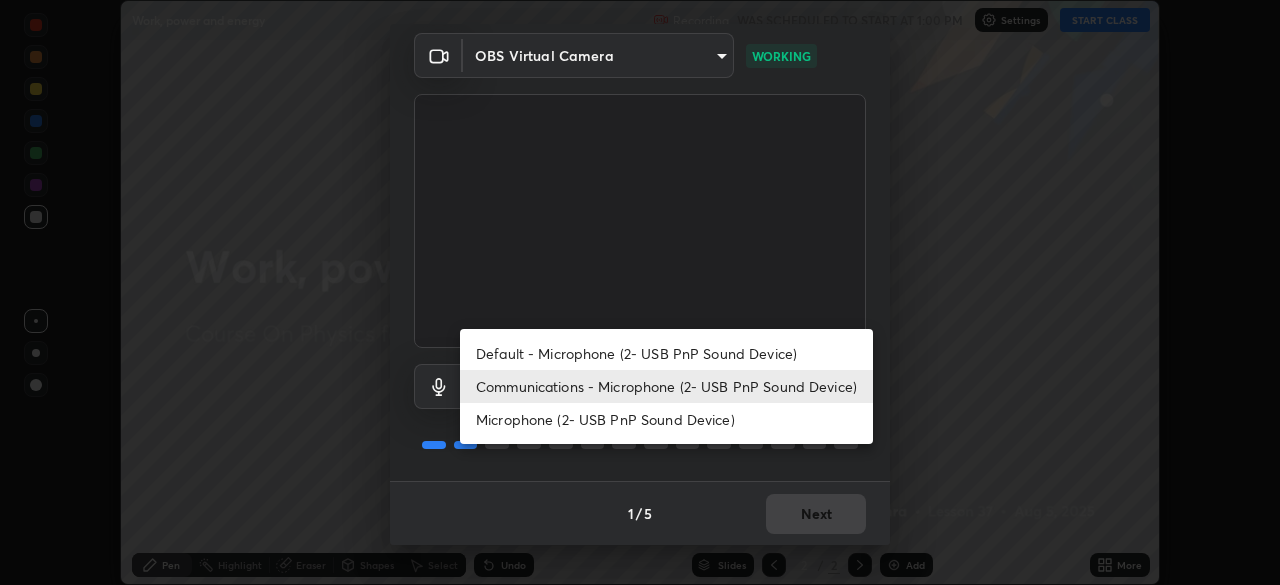 click on "Default - Microphone (2- USB PnP Sound Device)" at bounding box center [666, 353] 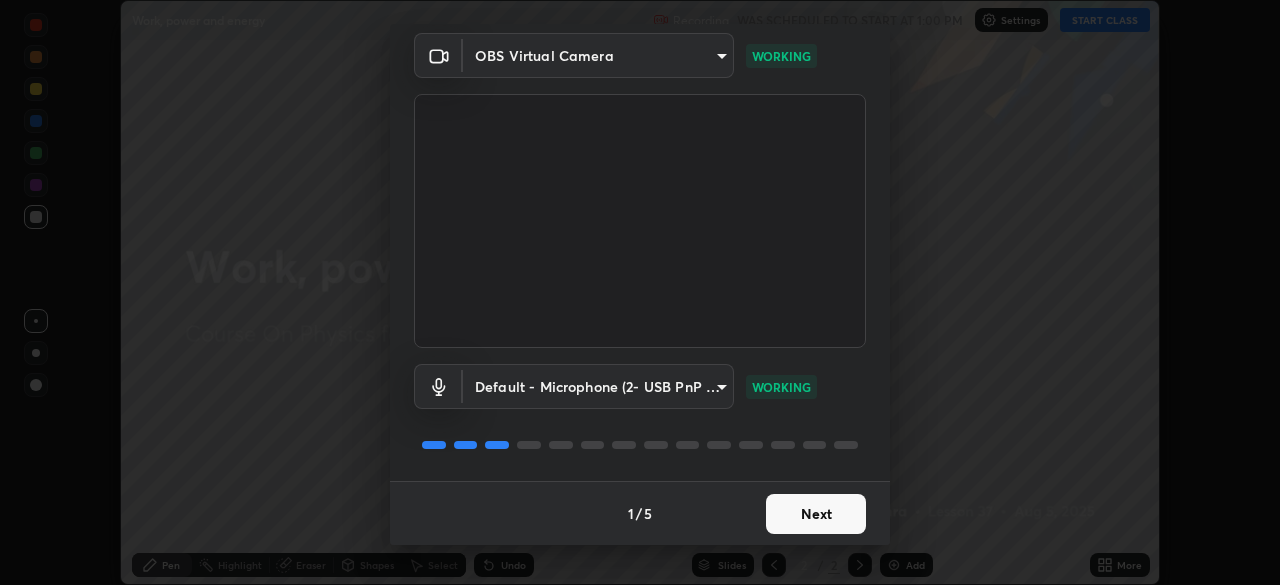 click on "Next" at bounding box center (816, 514) 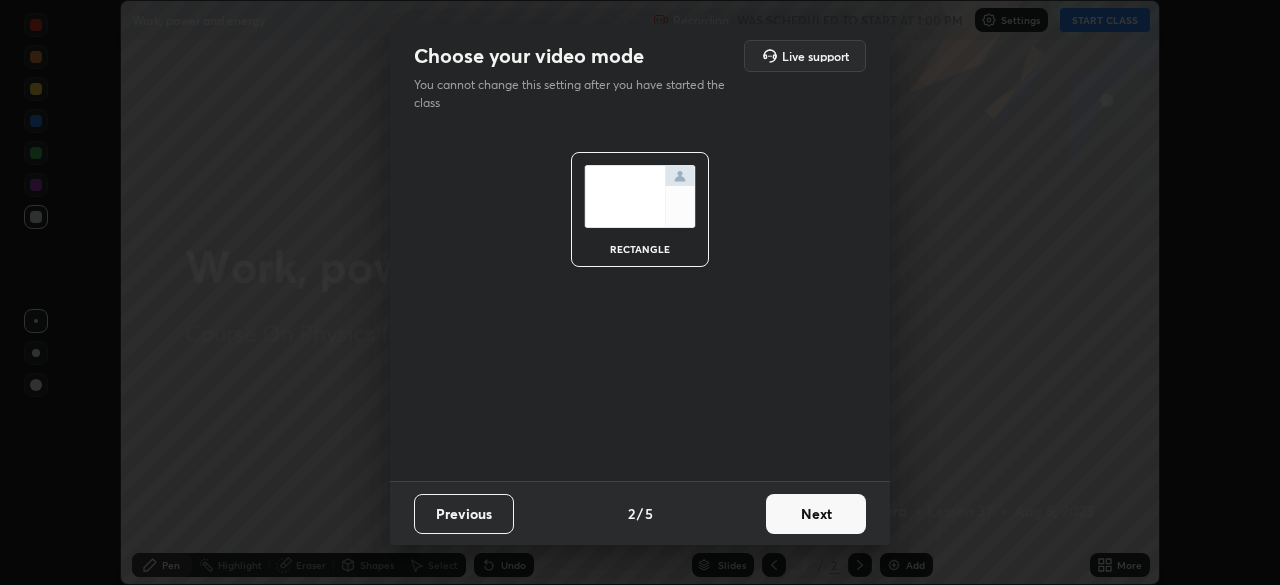 scroll, scrollTop: 0, scrollLeft: 0, axis: both 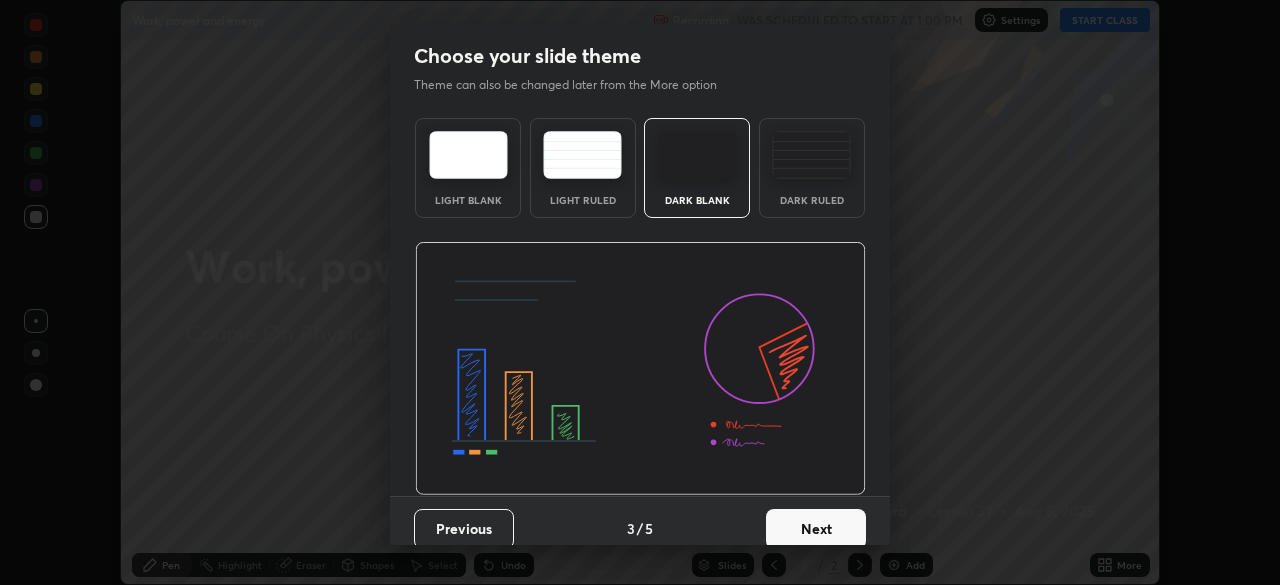 click on "Next" at bounding box center [816, 529] 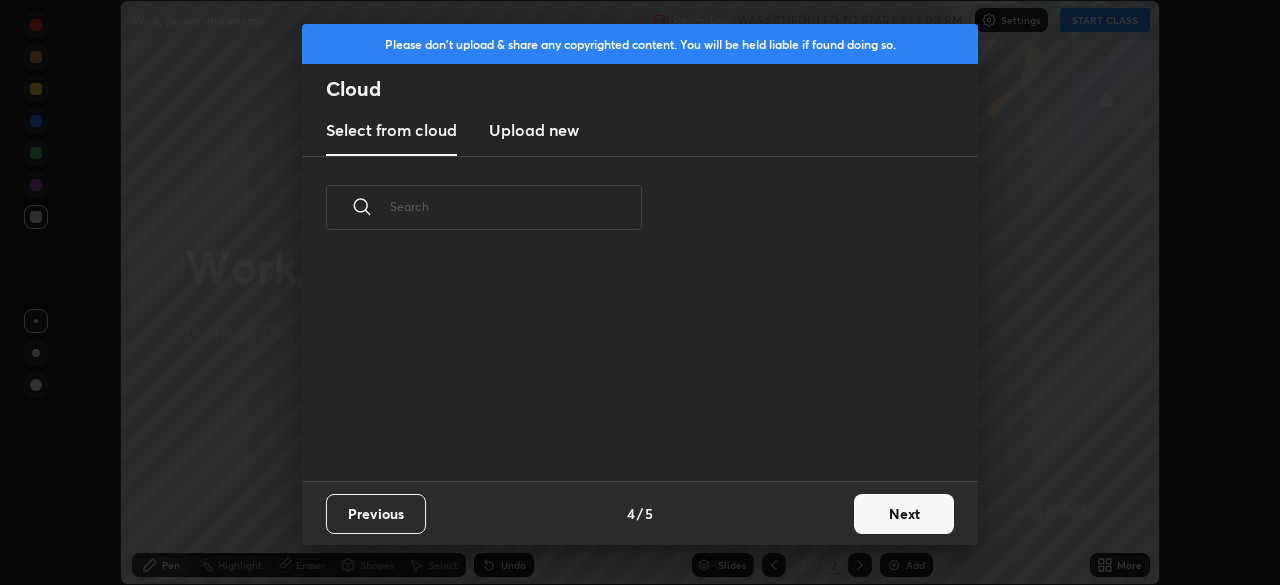 click on "Next" at bounding box center (904, 514) 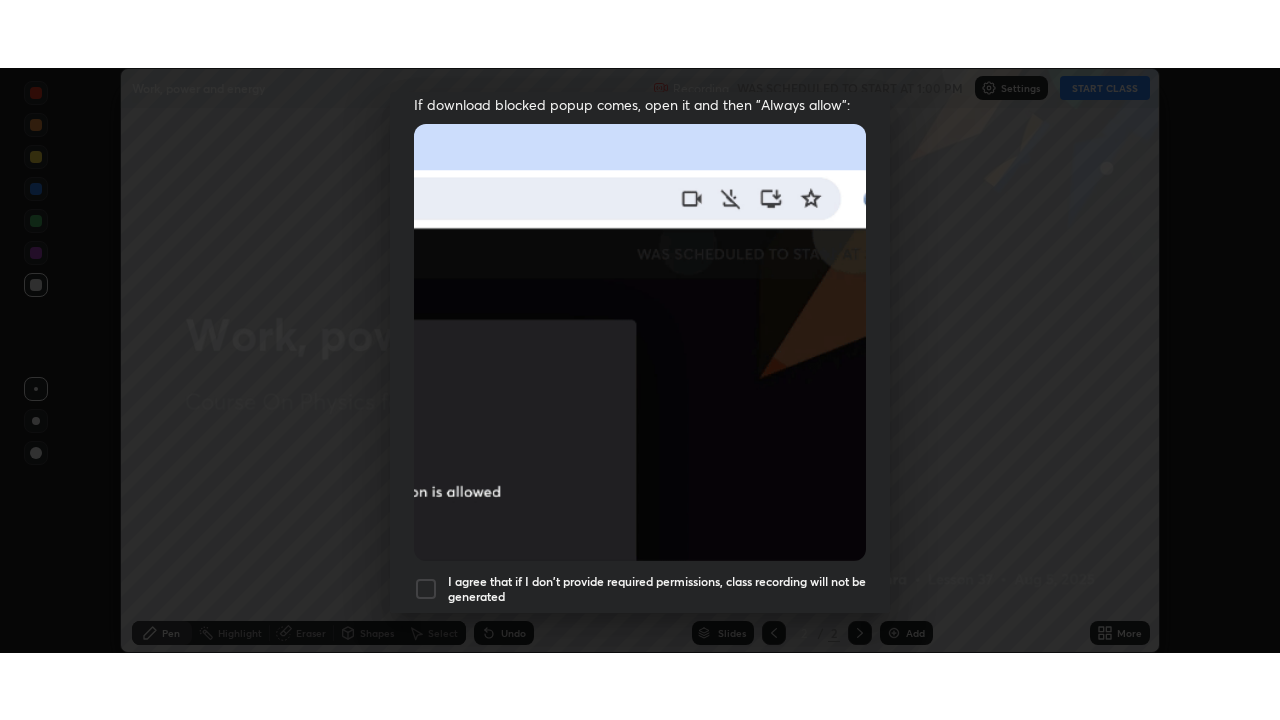 scroll, scrollTop: 479, scrollLeft: 0, axis: vertical 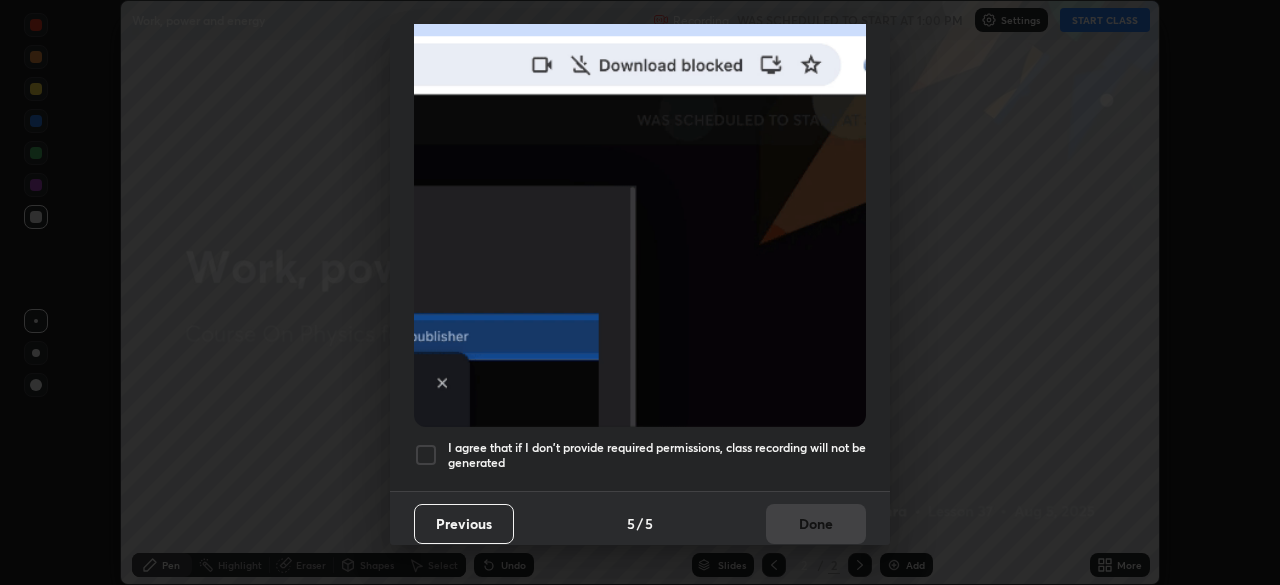 click at bounding box center [426, 455] 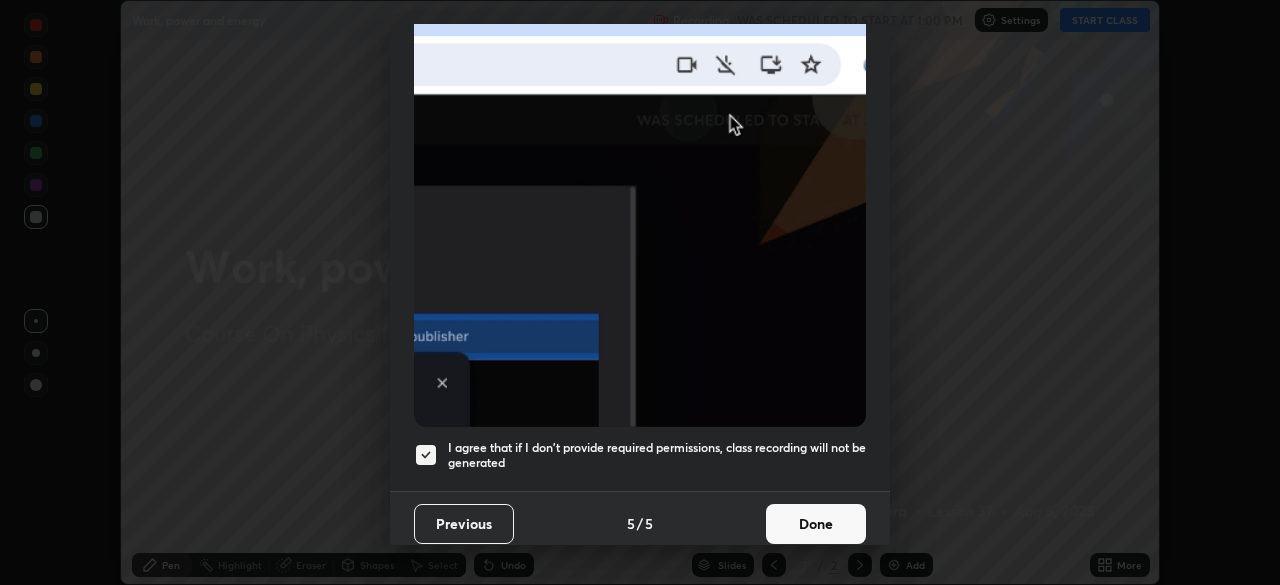 click on "Done" at bounding box center (816, 524) 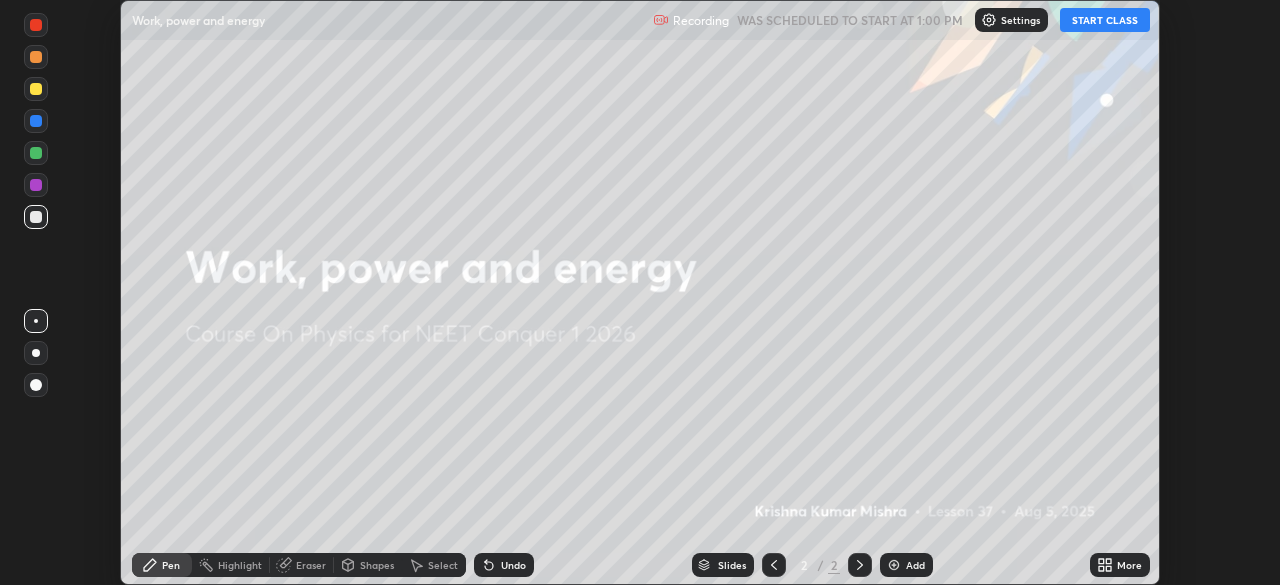 click on "START CLASS" at bounding box center (1105, 20) 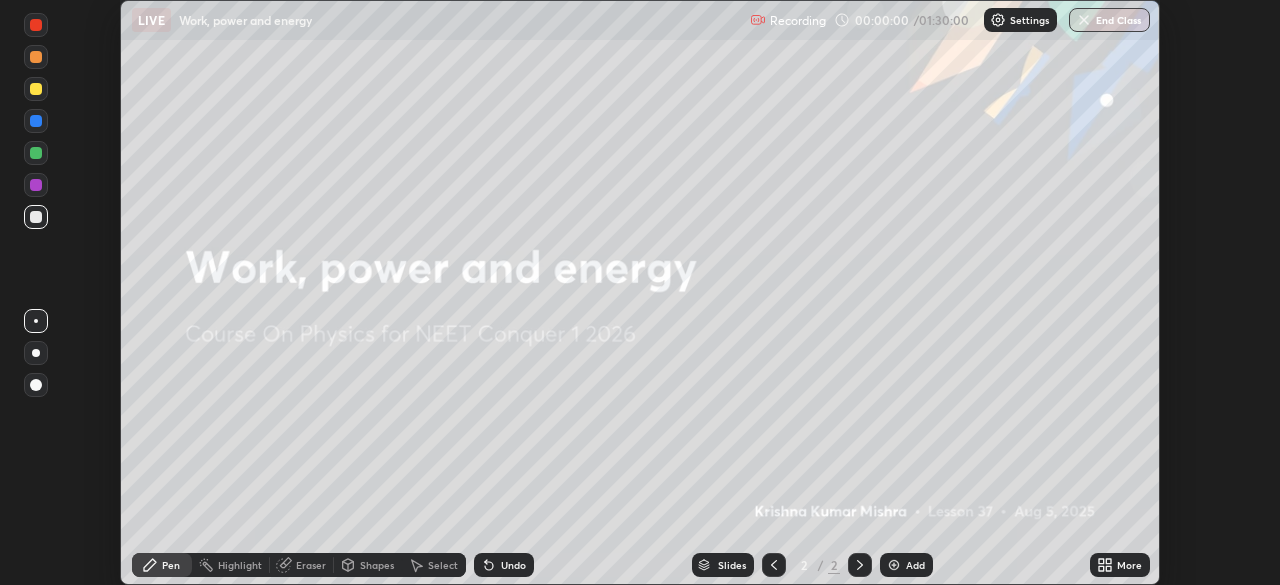click 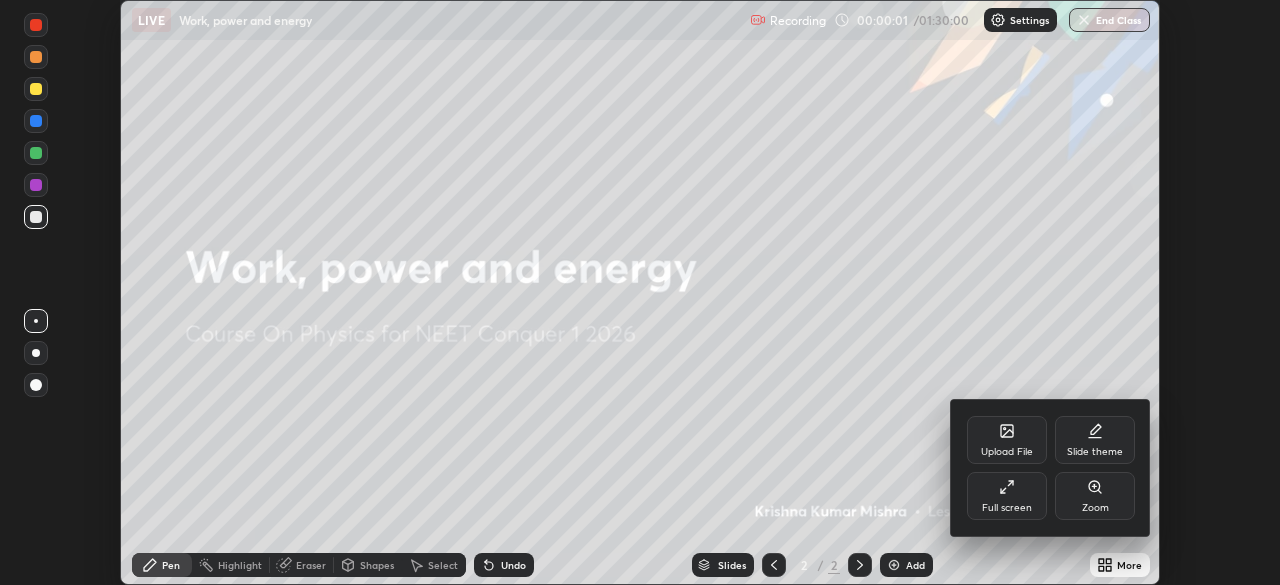 click on "Full screen" at bounding box center (1007, 496) 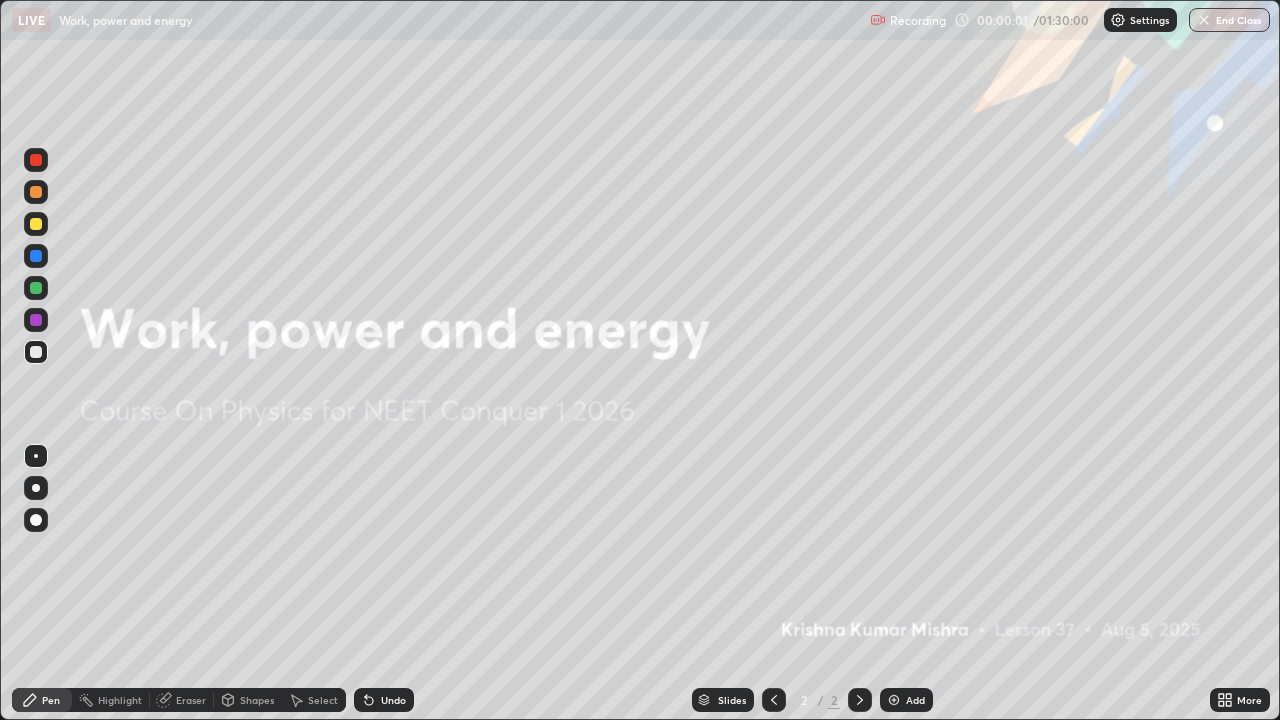 scroll, scrollTop: 99280, scrollLeft: 98720, axis: both 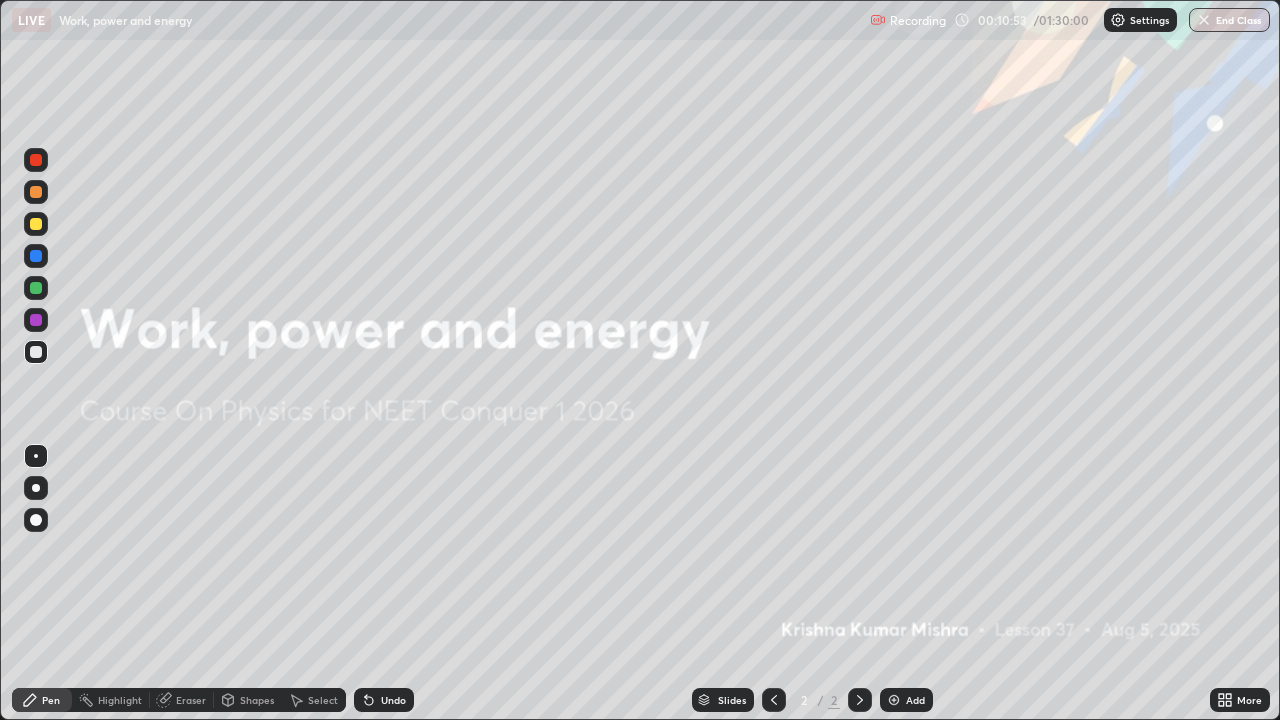 click 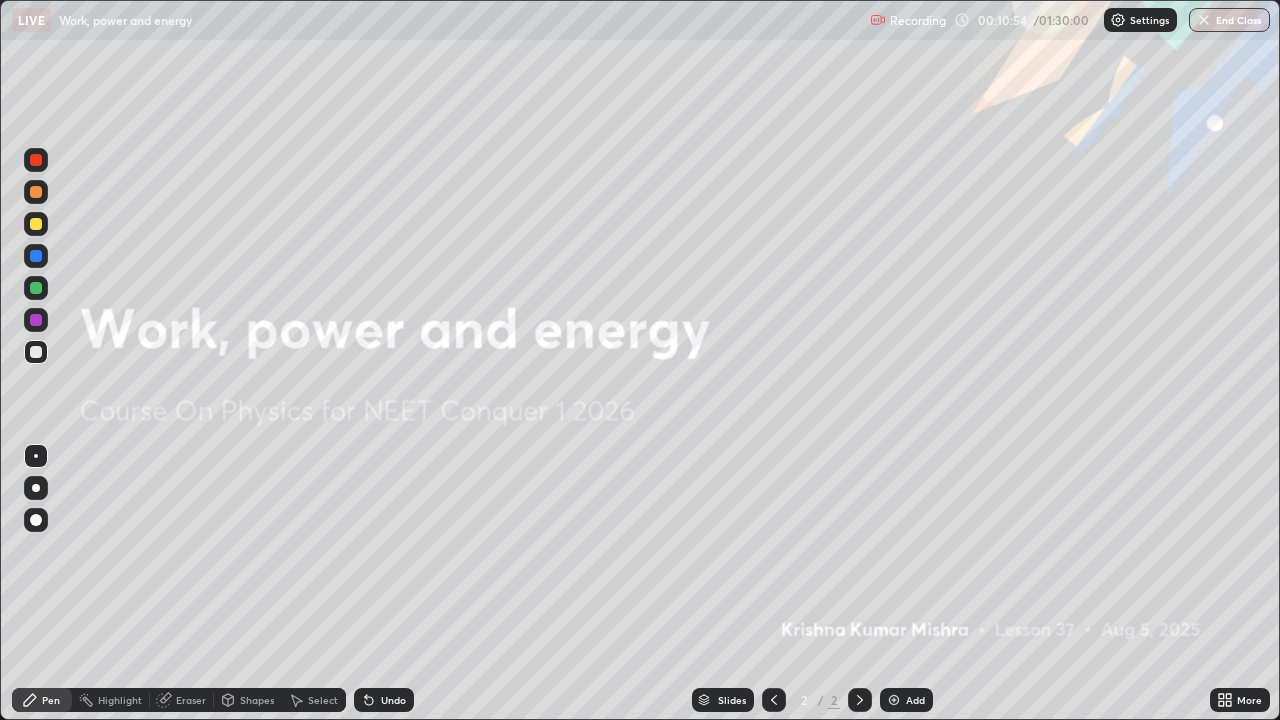 click on "Add" at bounding box center [906, 700] 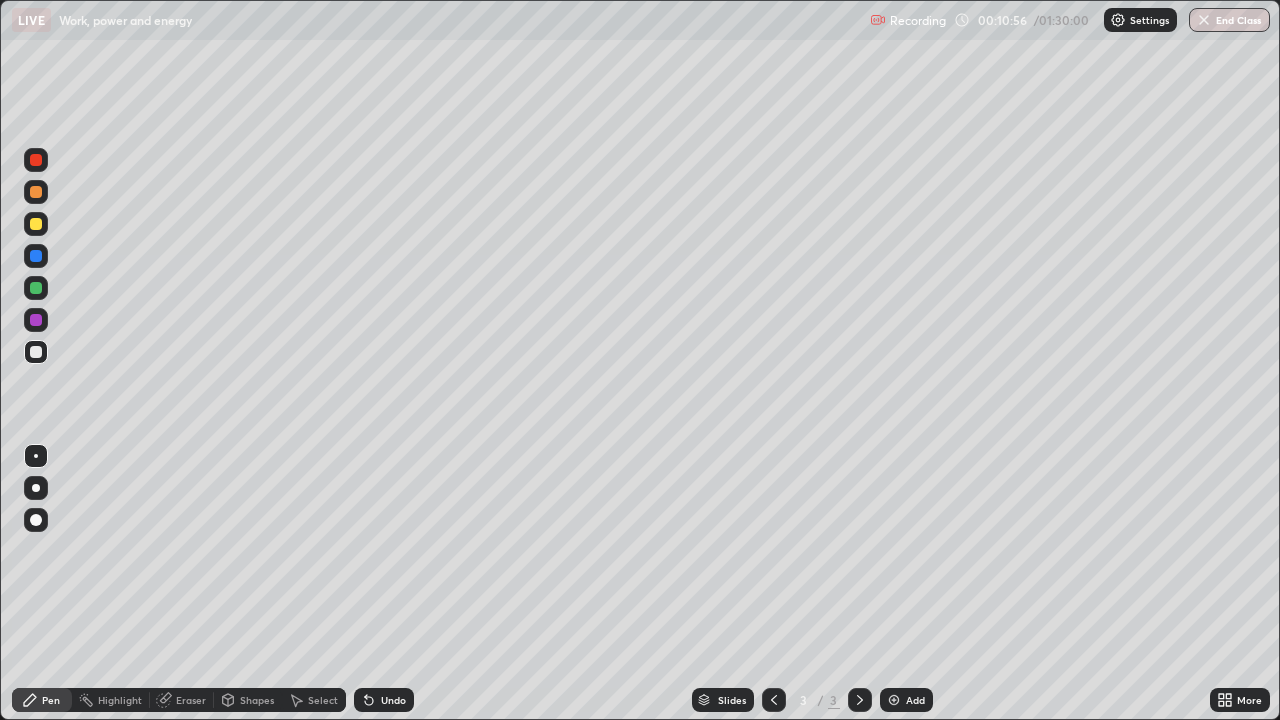 click at bounding box center (36, 224) 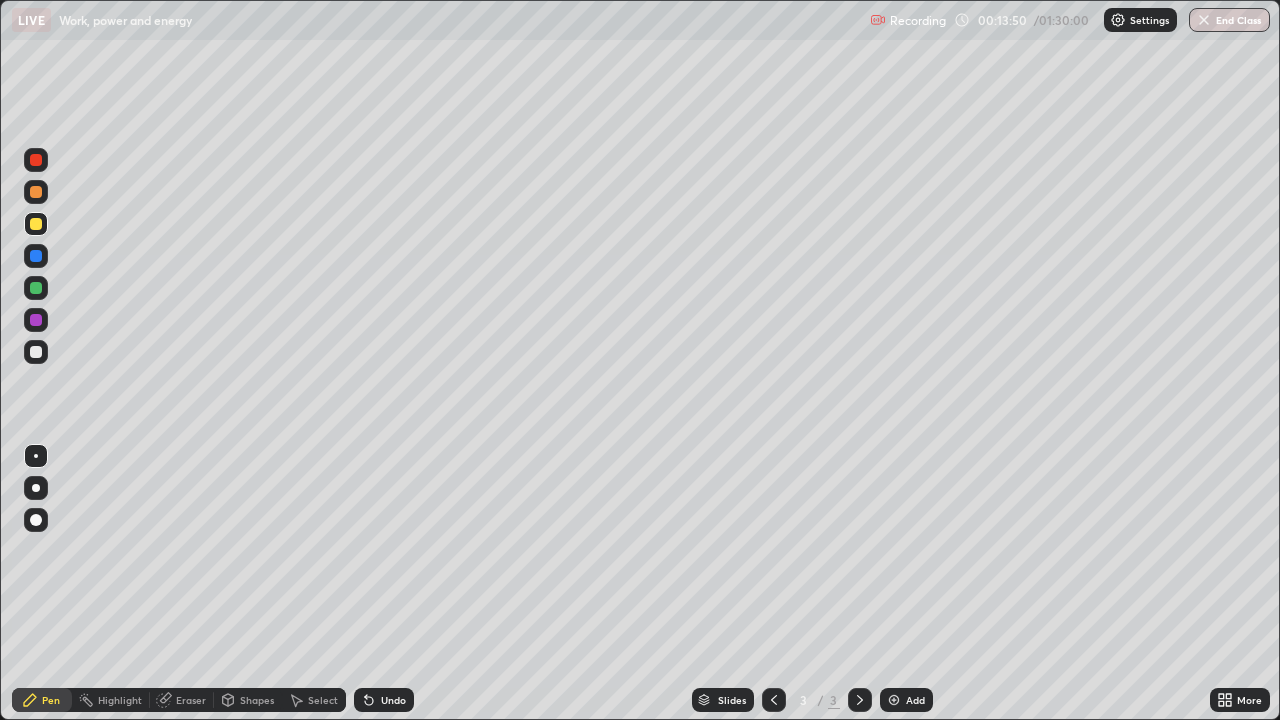 click at bounding box center [36, 352] 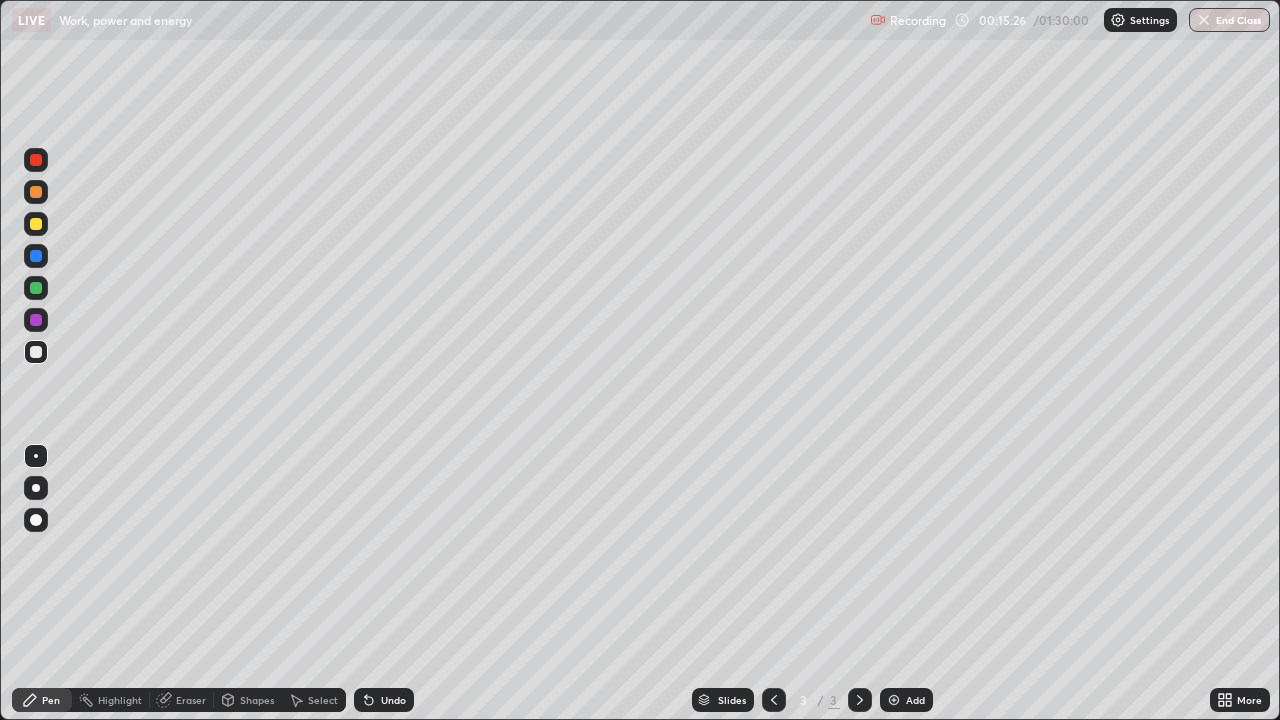 click on "Undo" at bounding box center [384, 700] 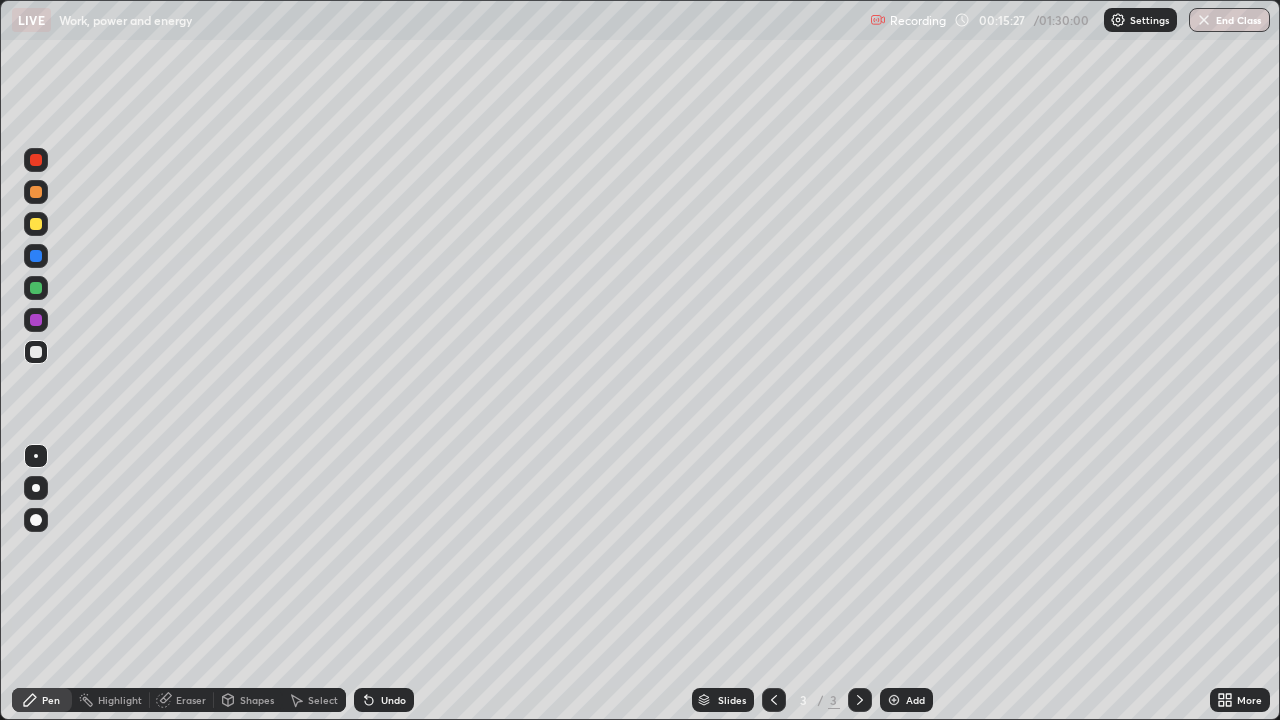 click on "Undo" at bounding box center [384, 700] 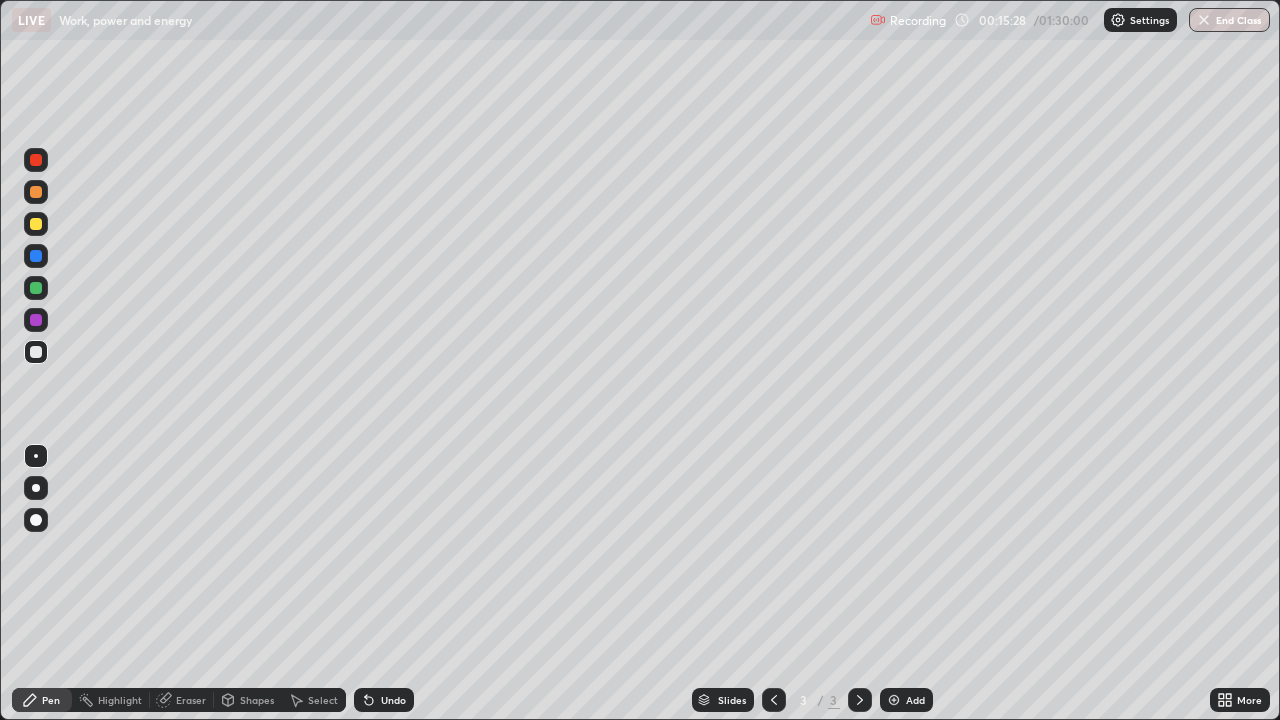 click on "Undo" at bounding box center [384, 700] 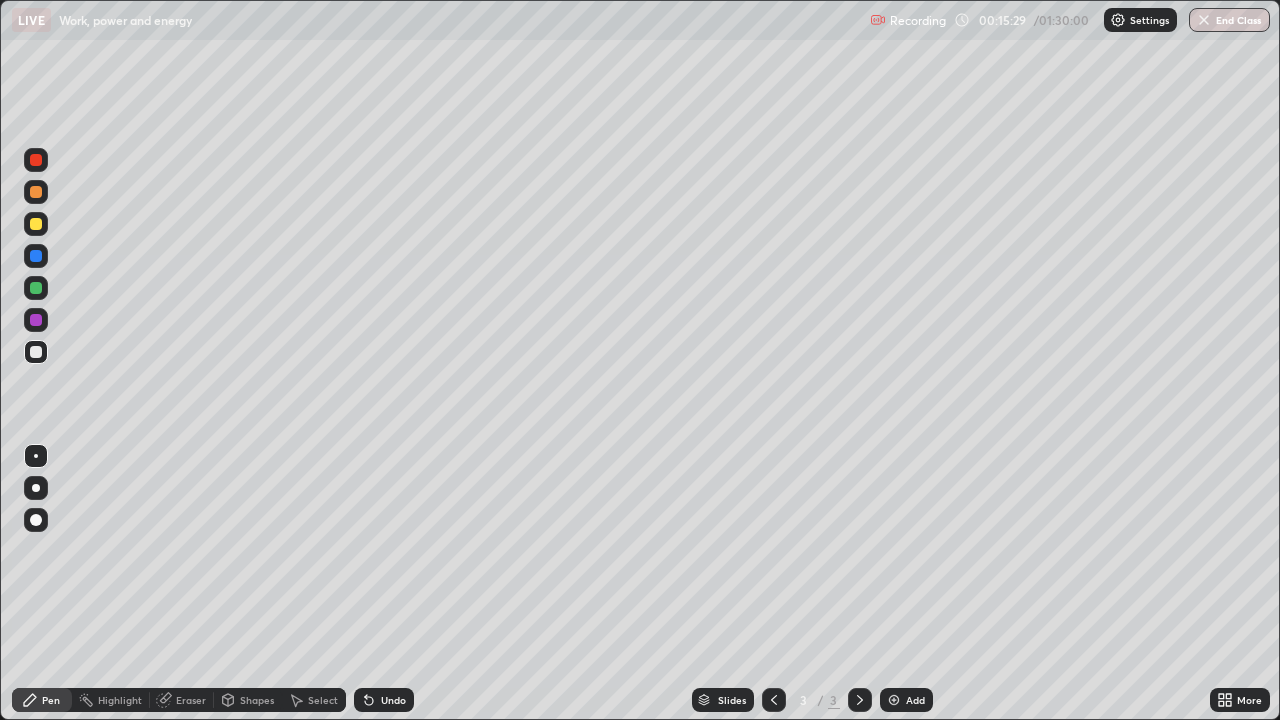 click on "Undo" at bounding box center (393, 700) 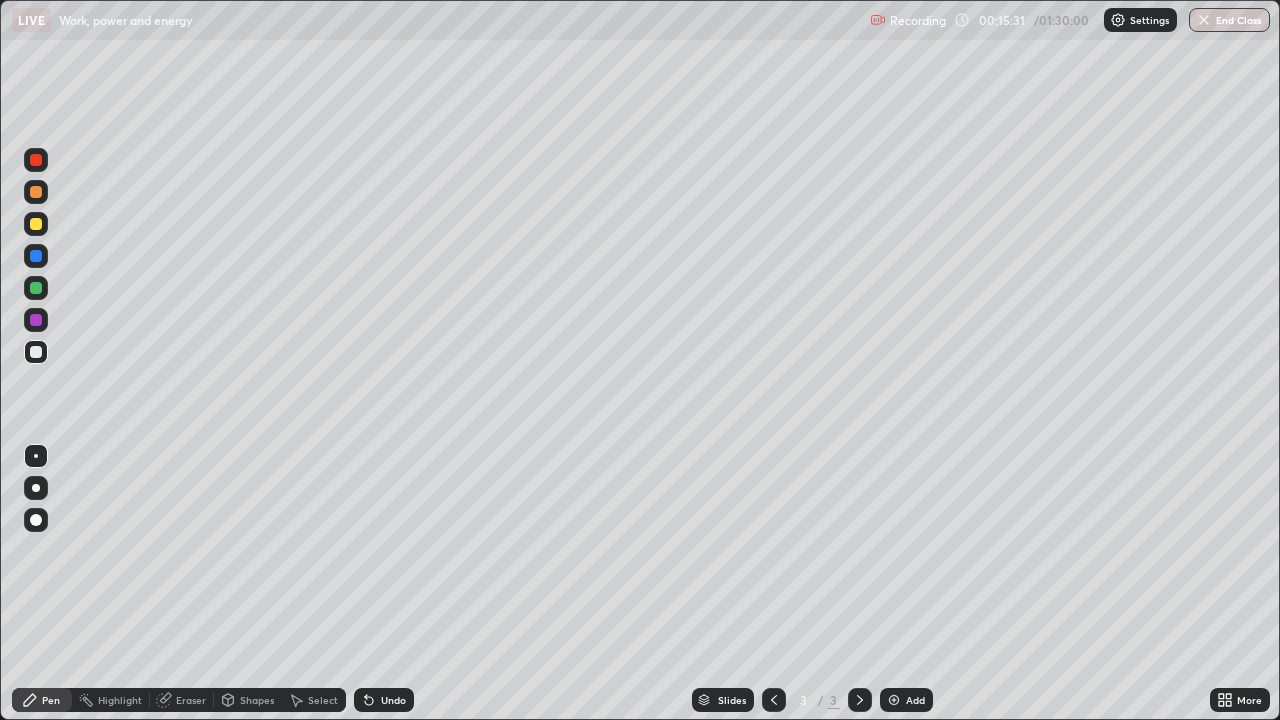 click on "Eraser" at bounding box center (191, 700) 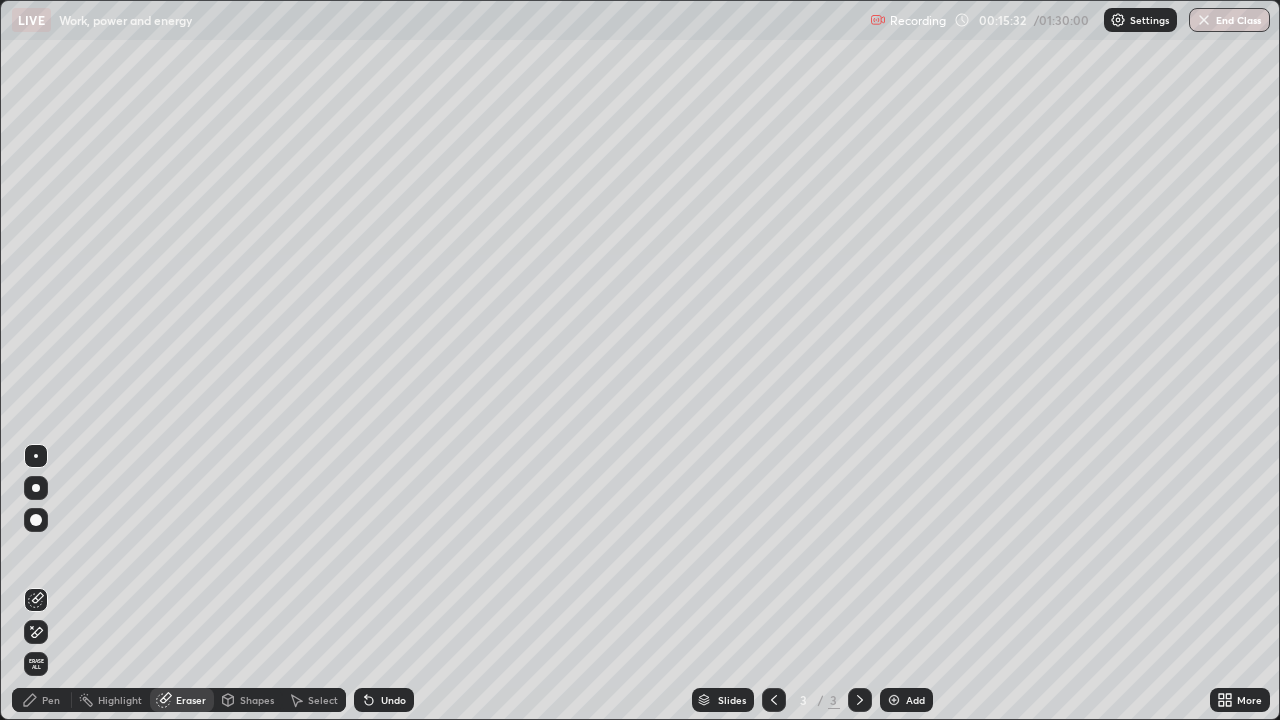 click on "Select" at bounding box center [314, 700] 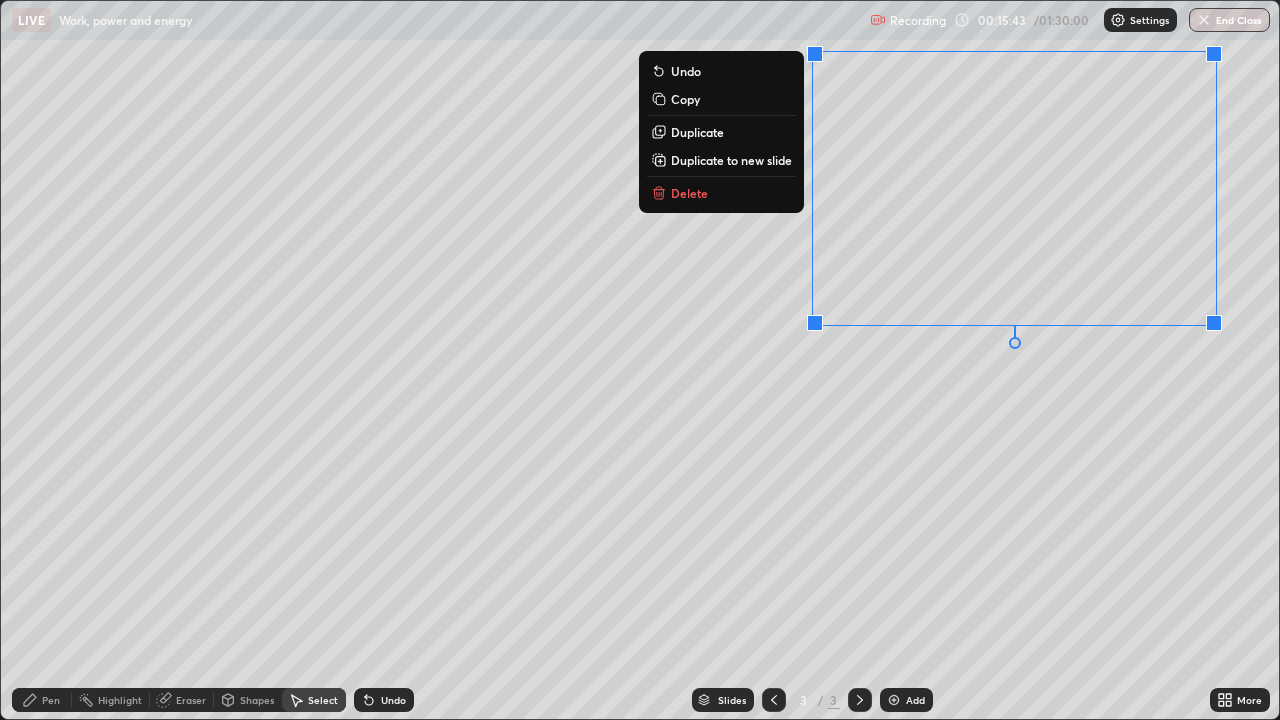 click on "Duplicate" at bounding box center [697, 132] 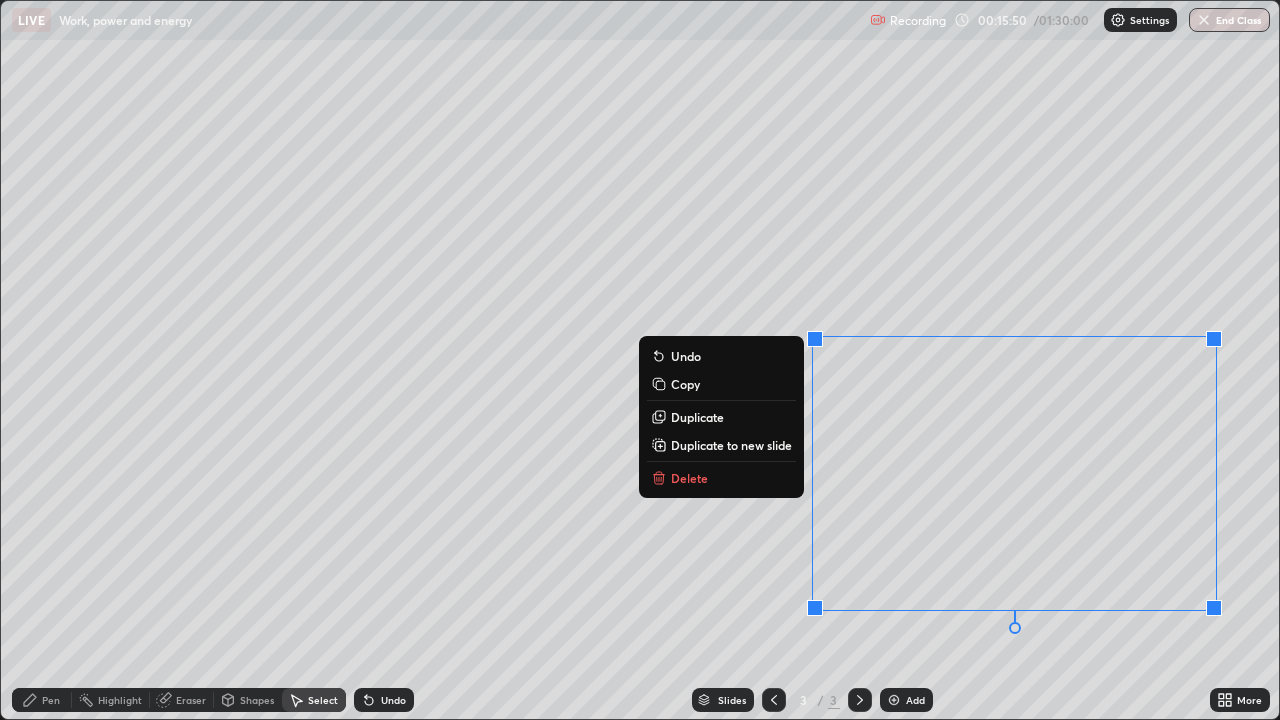 click on "Eraser" at bounding box center [191, 700] 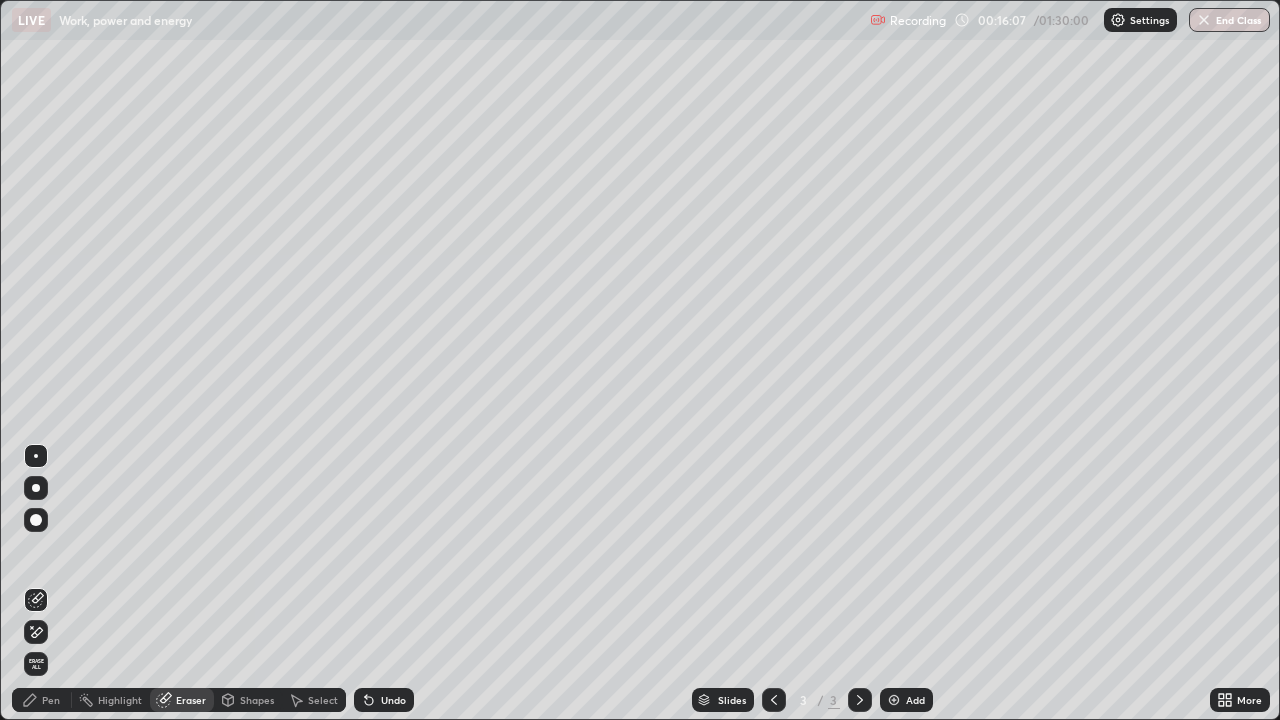 click on "Pen" at bounding box center [42, 700] 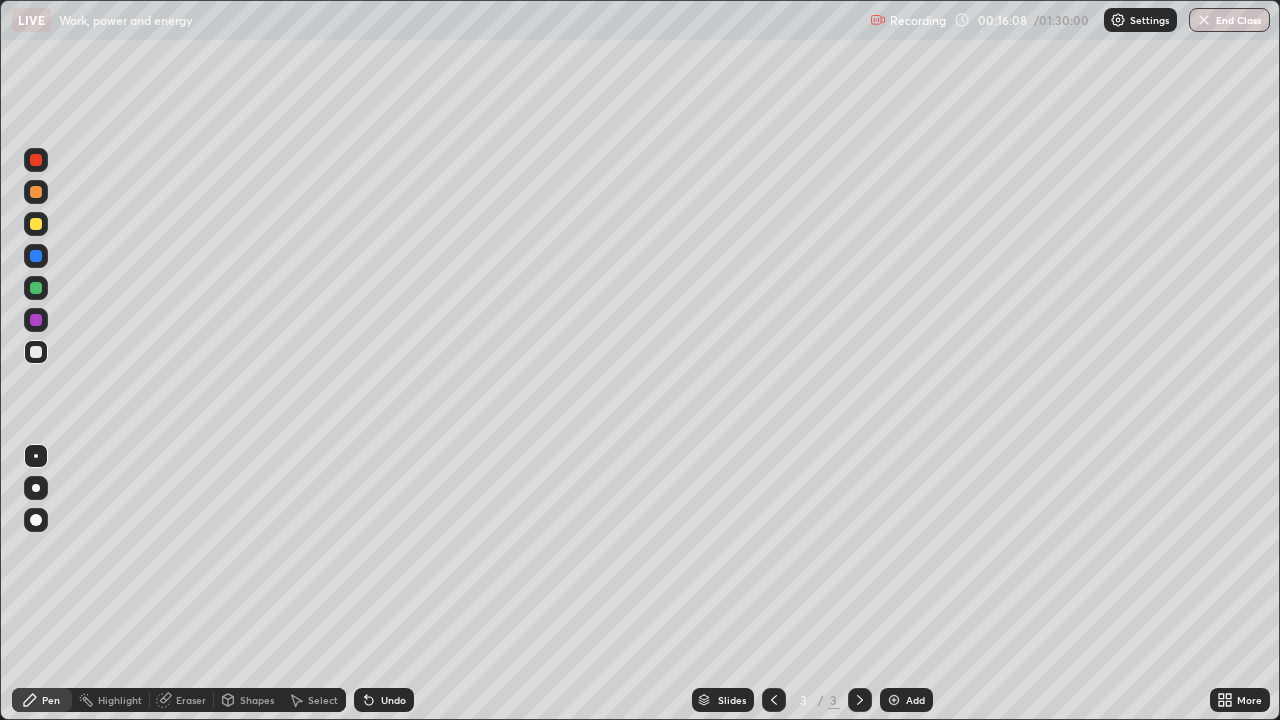 click at bounding box center (36, 224) 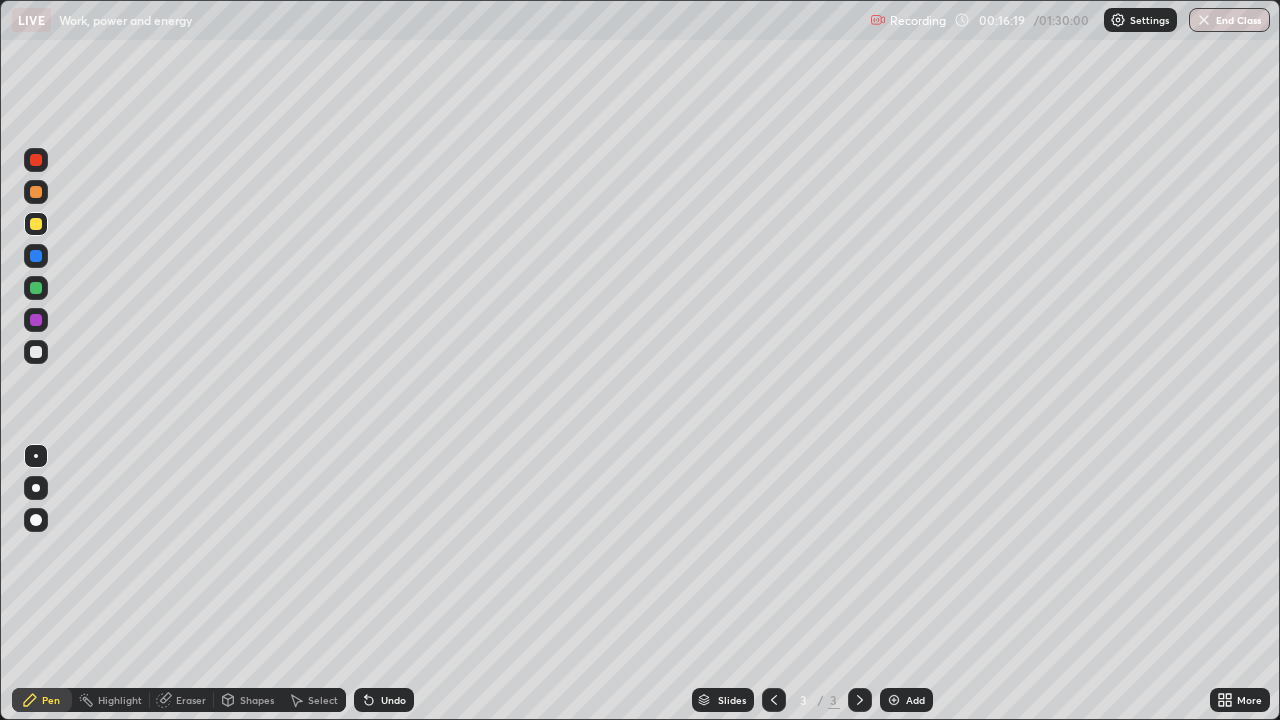 click on "Eraser" at bounding box center [191, 700] 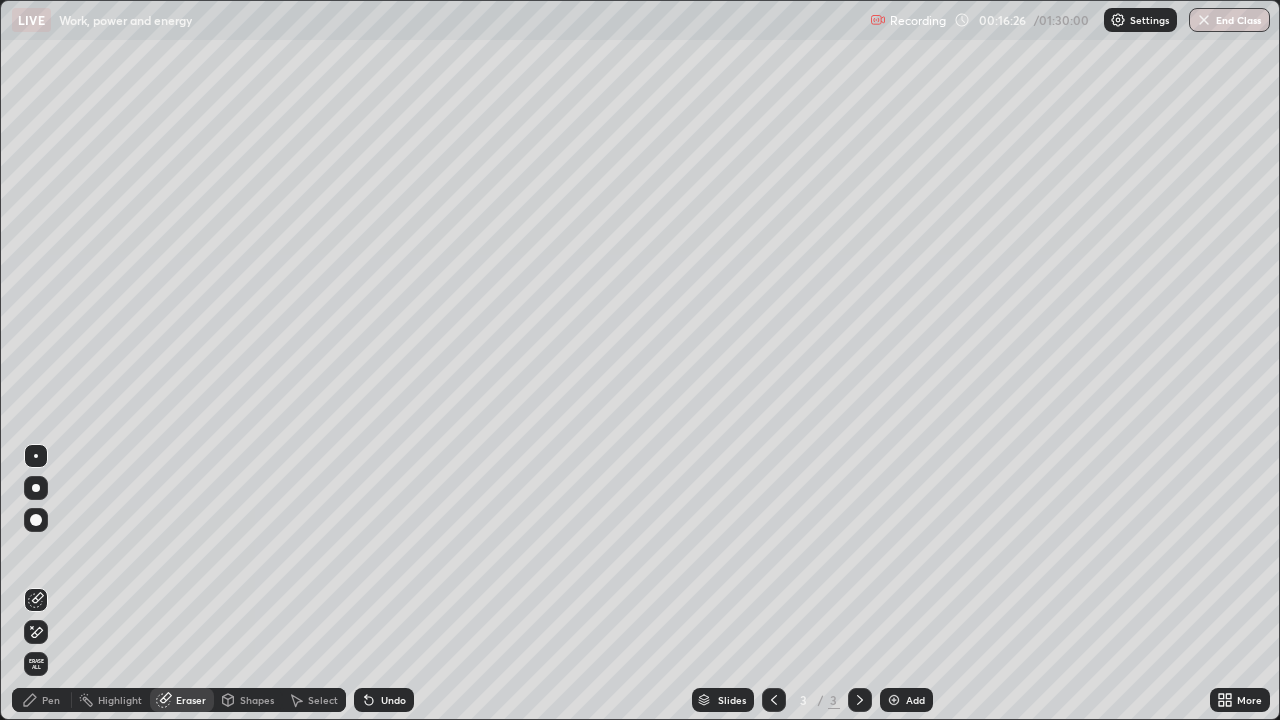 click on "Pen" at bounding box center (51, 700) 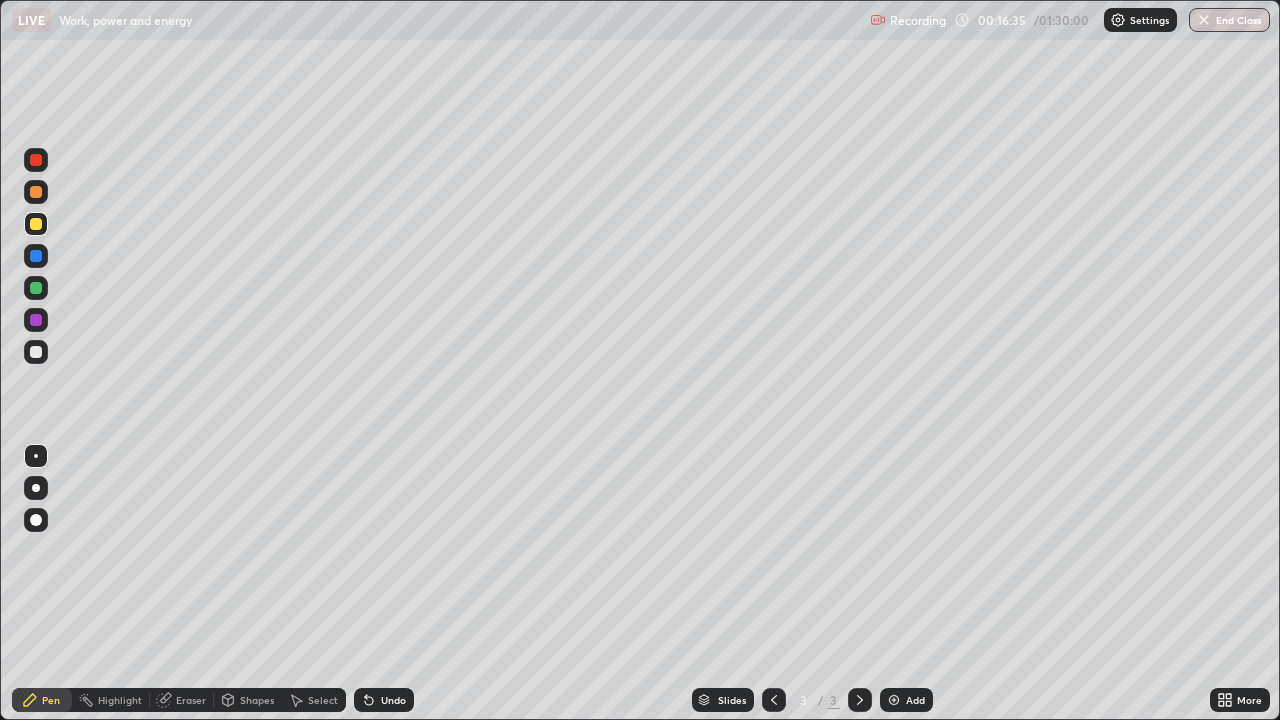 click on "Undo" at bounding box center [393, 700] 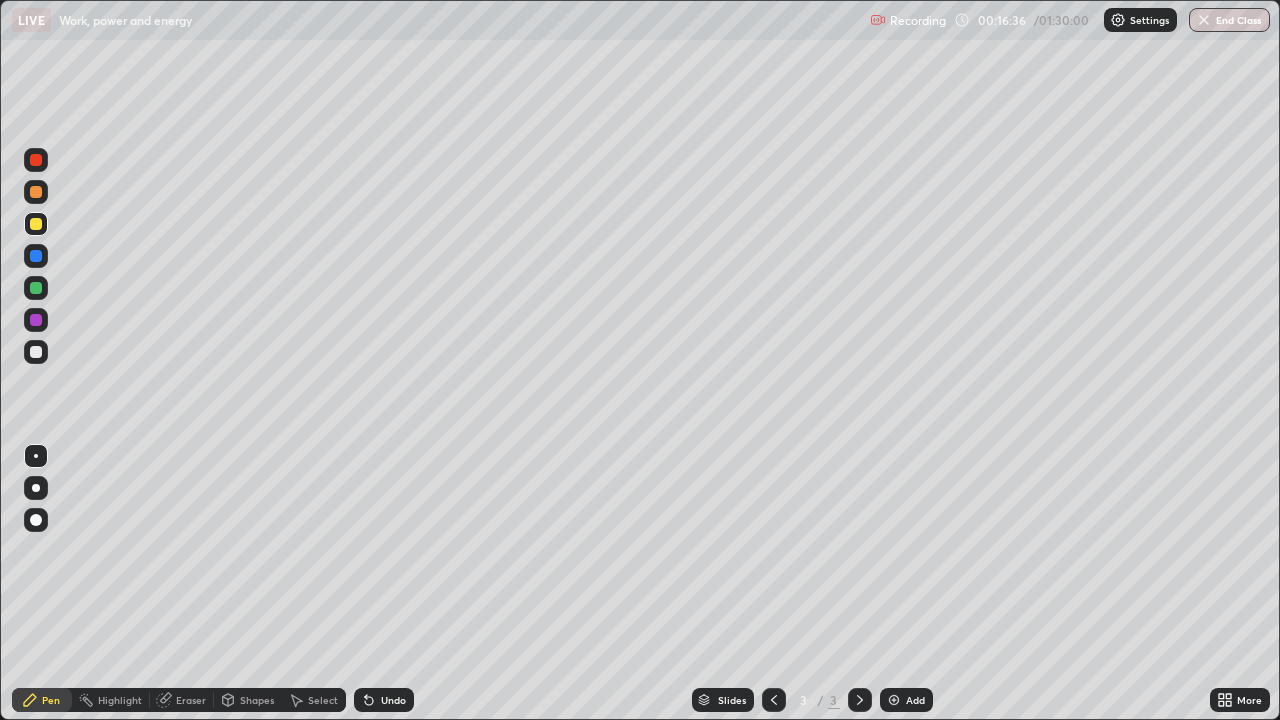click on "Undo" at bounding box center [393, 700] 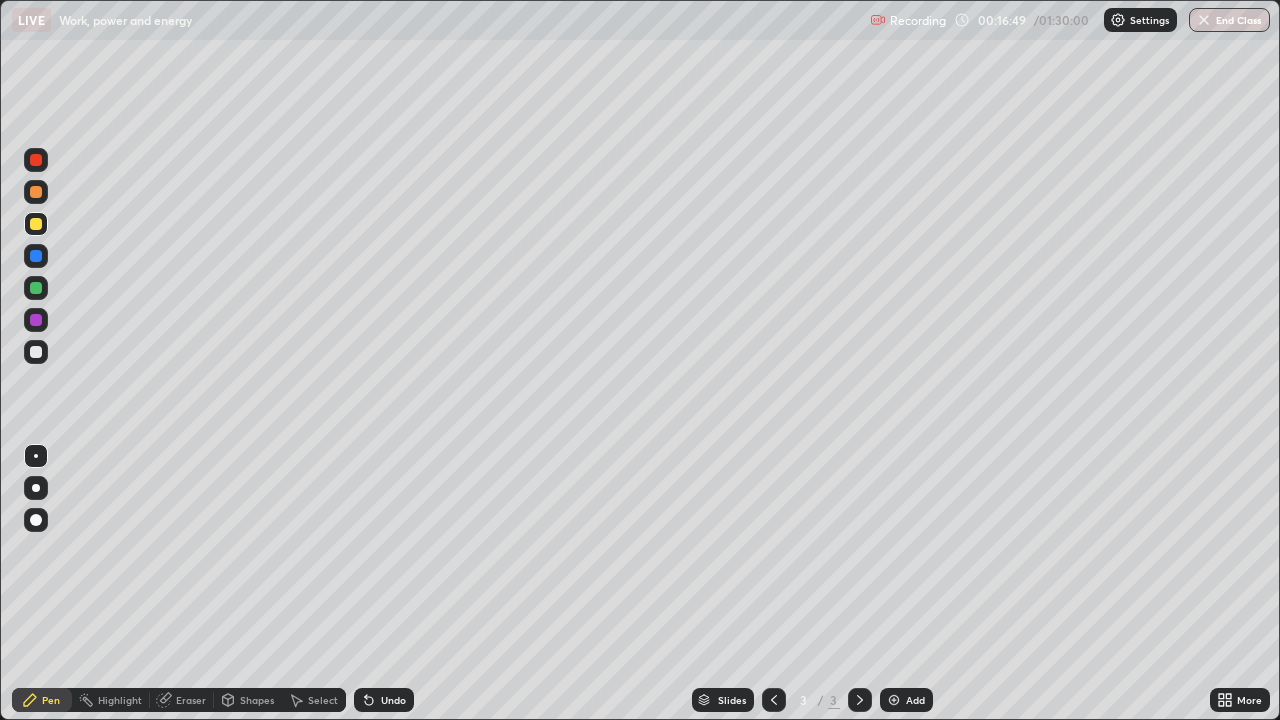 click on "Undo" at bounding box center [393, 700] 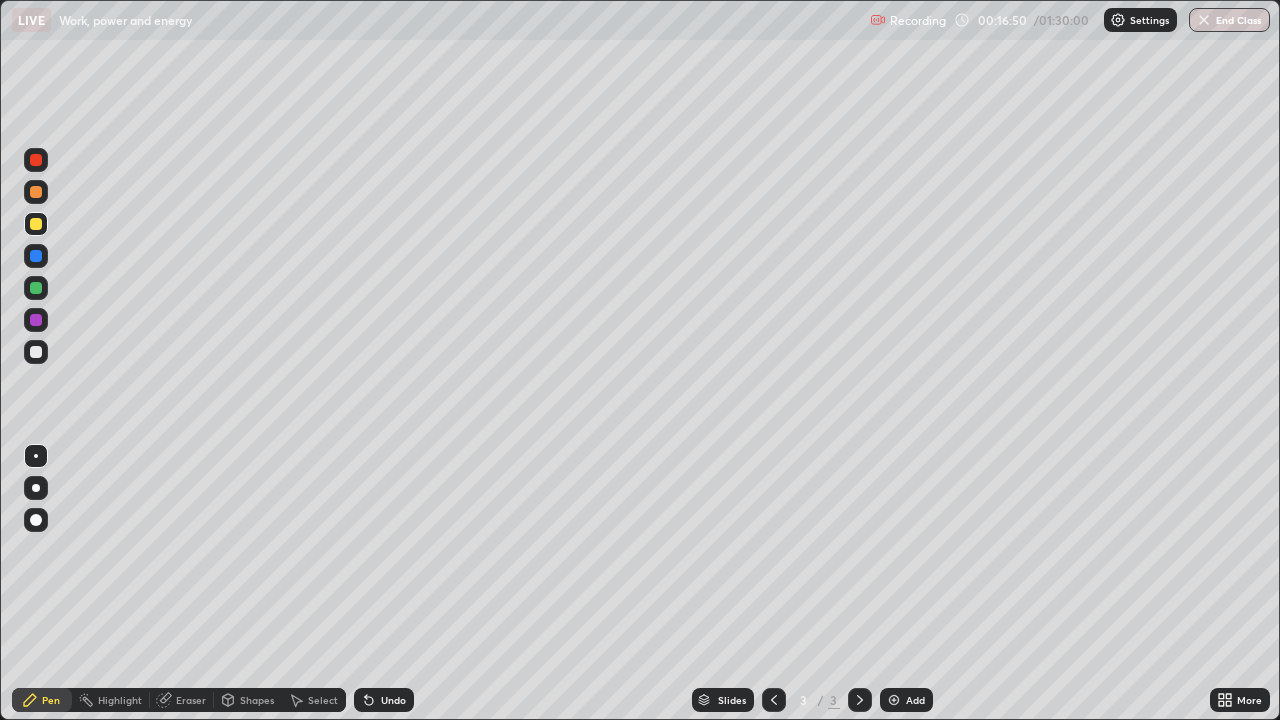click 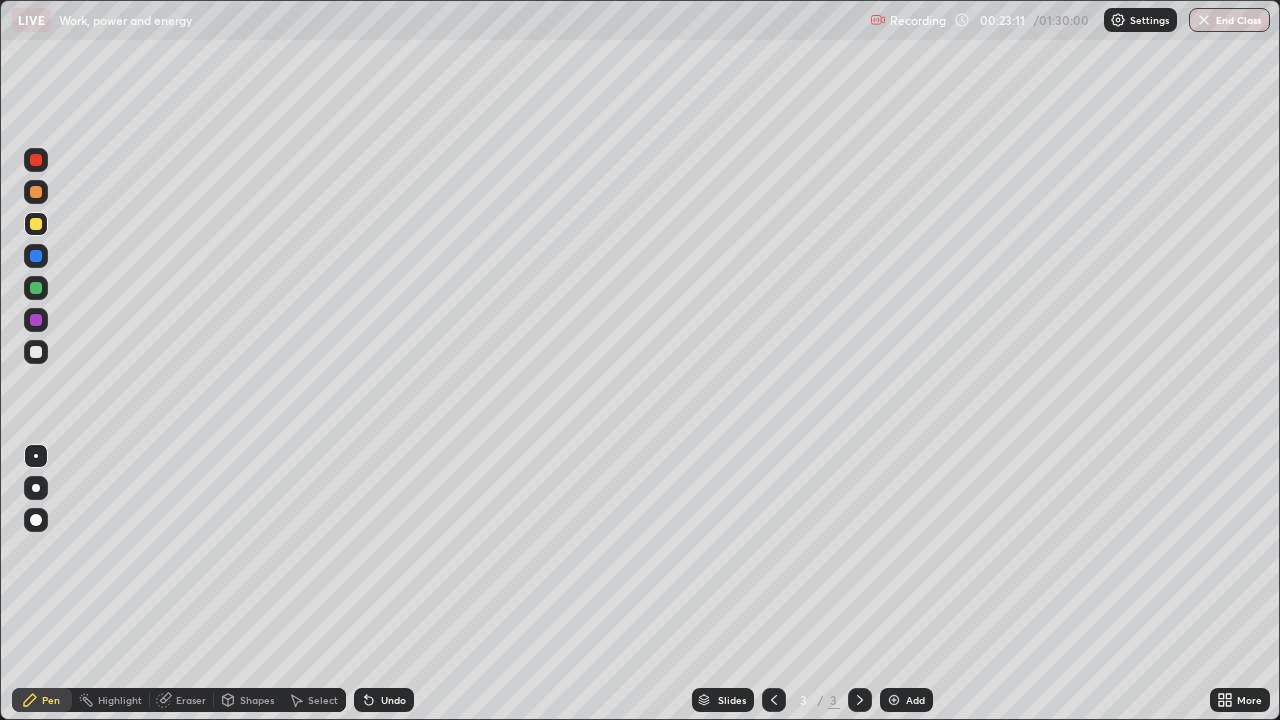 click on "Add" at bounding box center [906, 700] 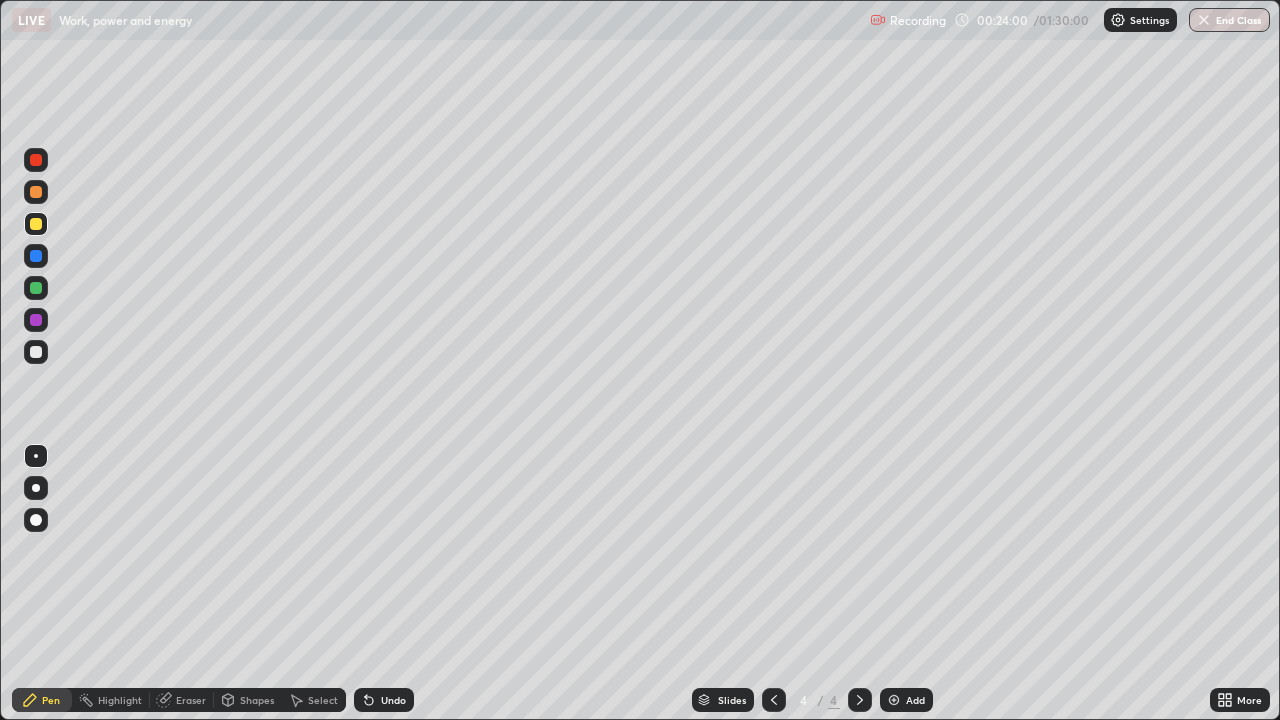 click at bounding box center [36, 352] 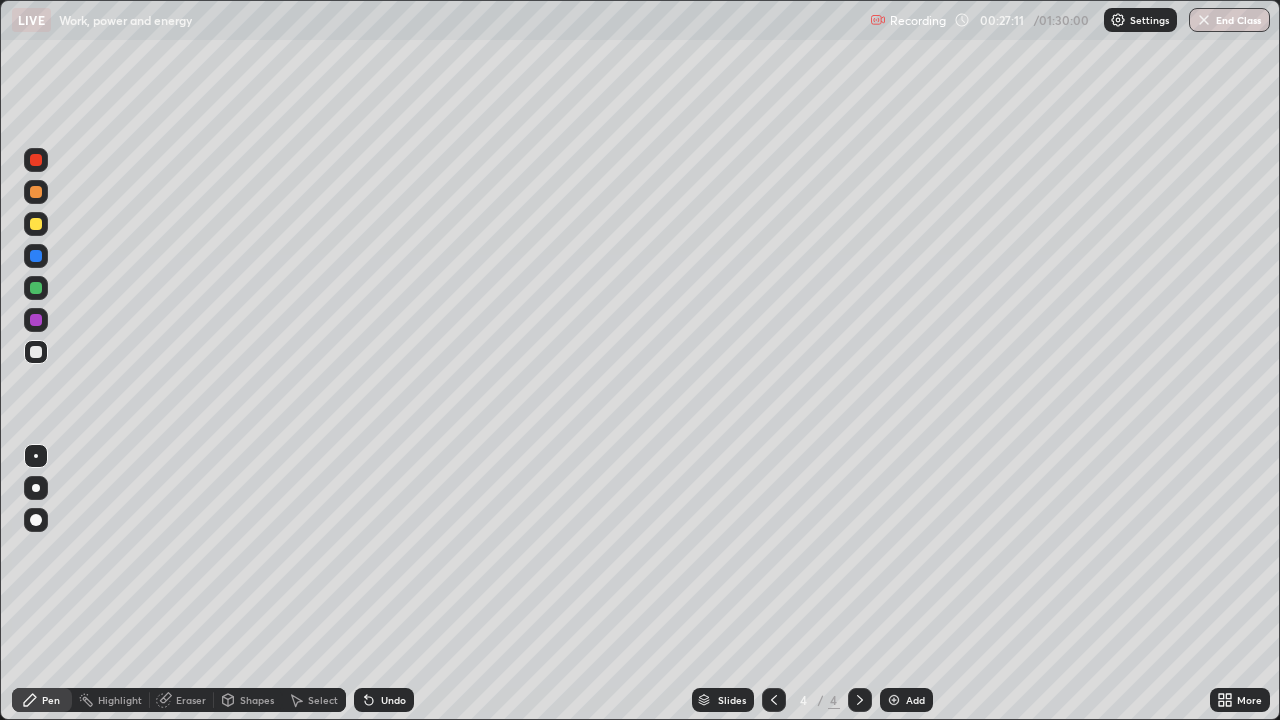 click on "Undo" at bounding box center [384, 700] 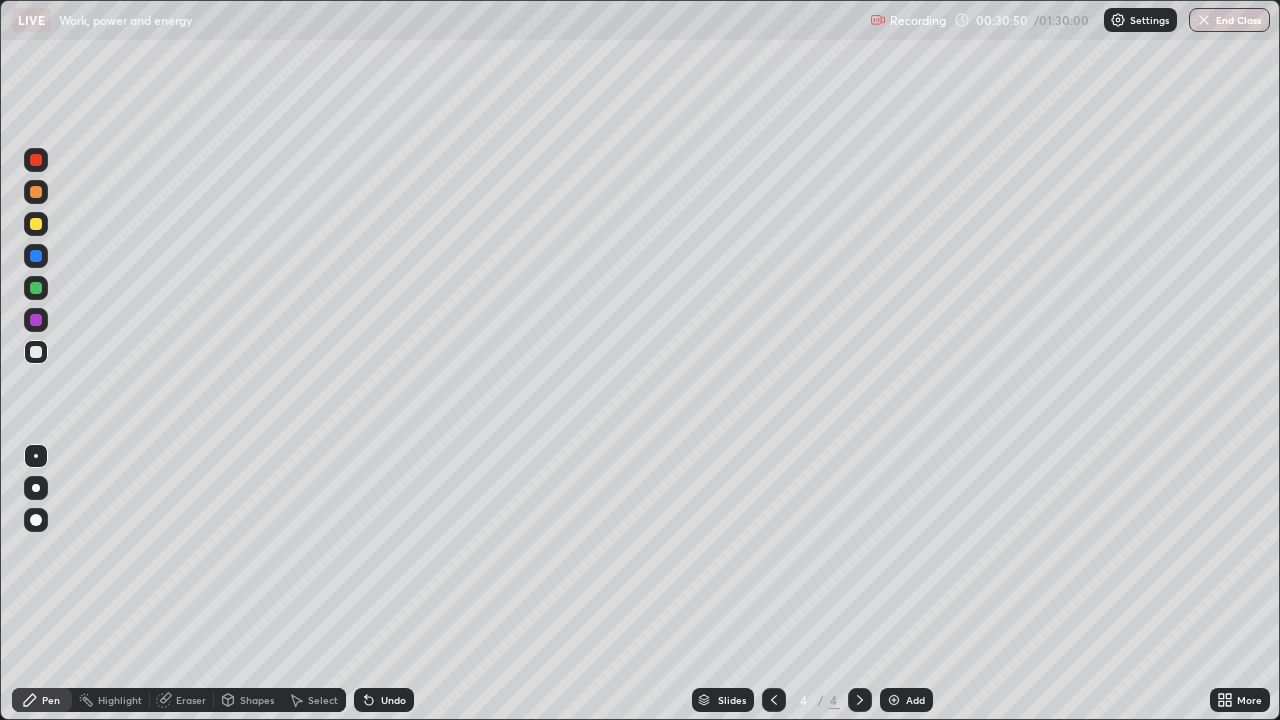 click on "Select" at bounding box center [323, 700] 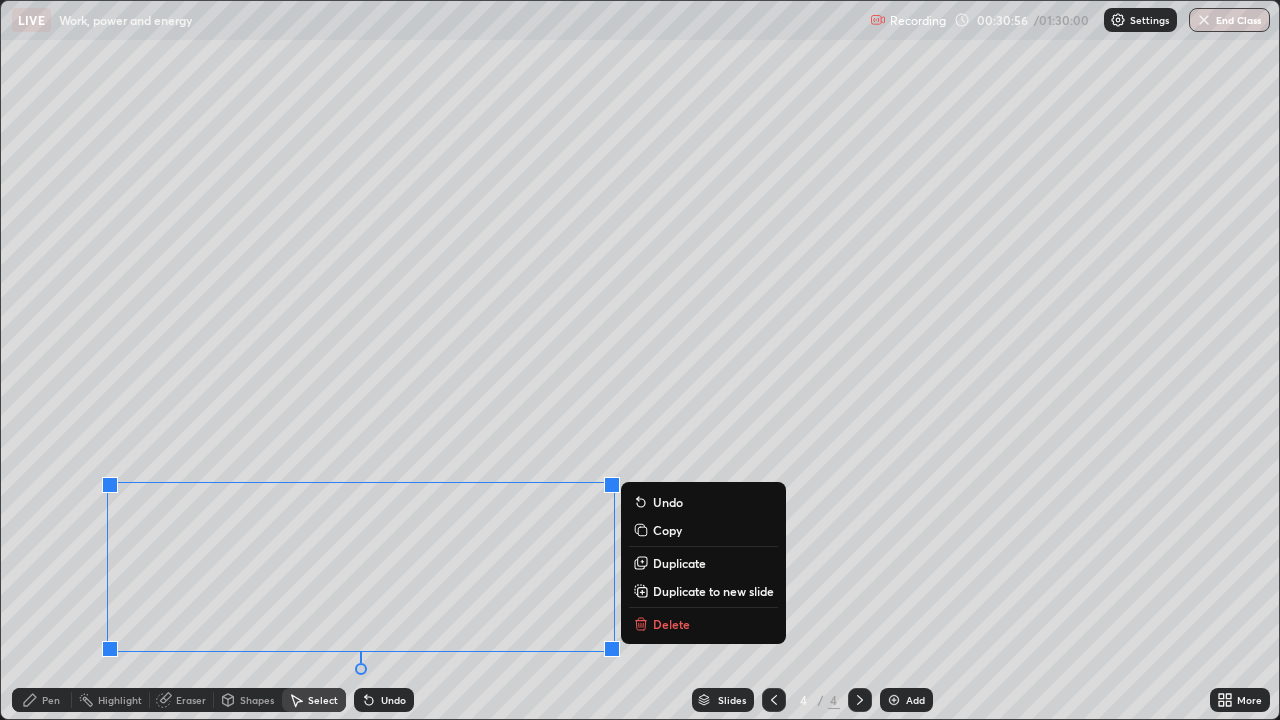 click on "Pen" at bounding box center [42, 700] 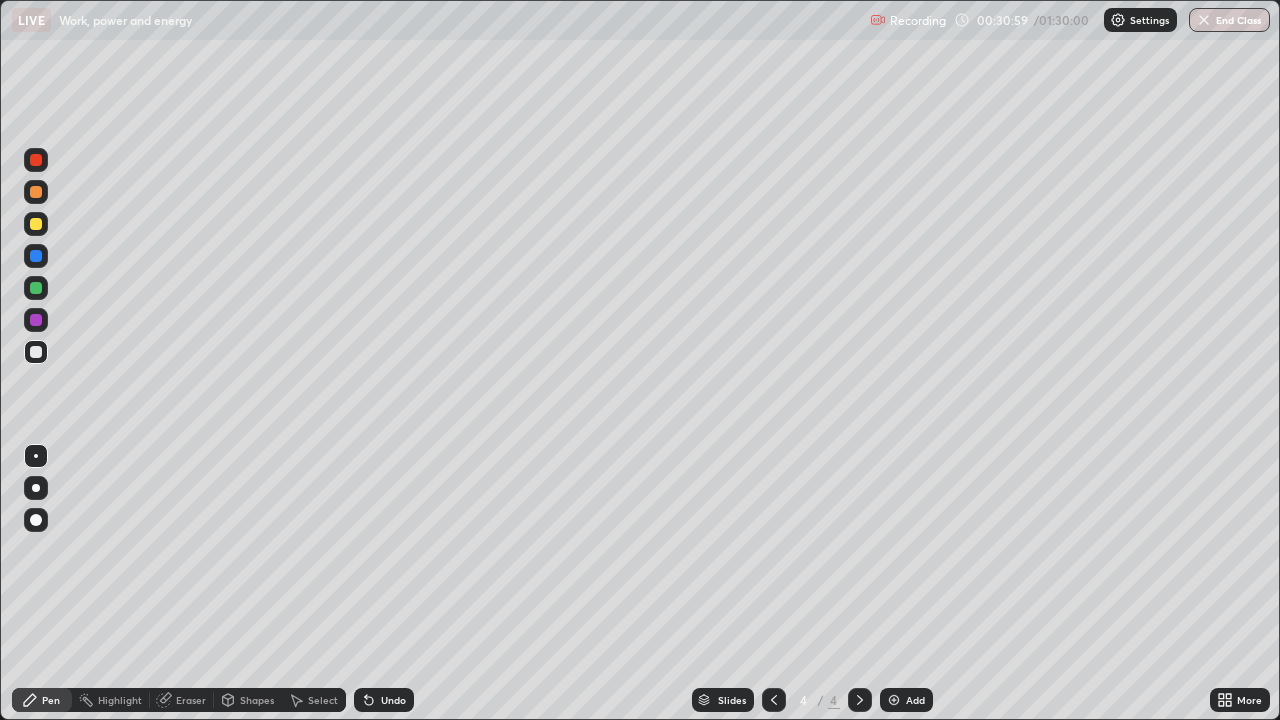 click at bounding box center [36, 224] 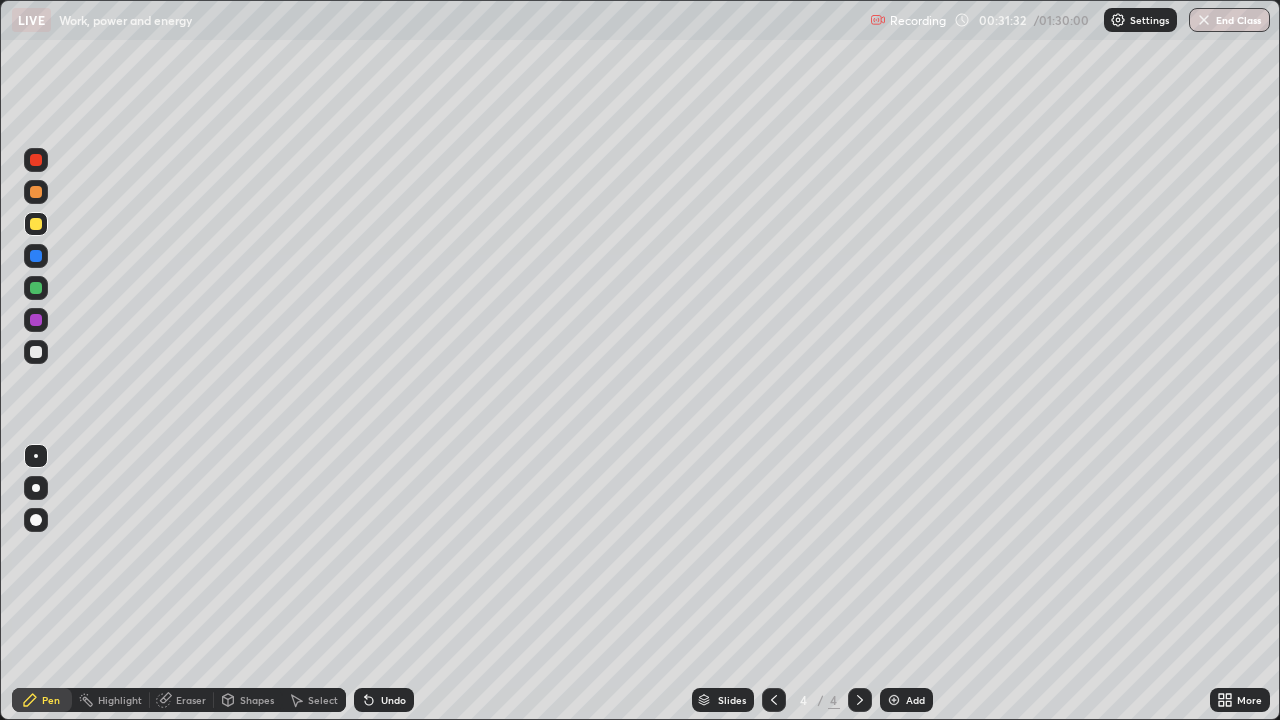 click on "Undo" at bounding box center (384, 700) 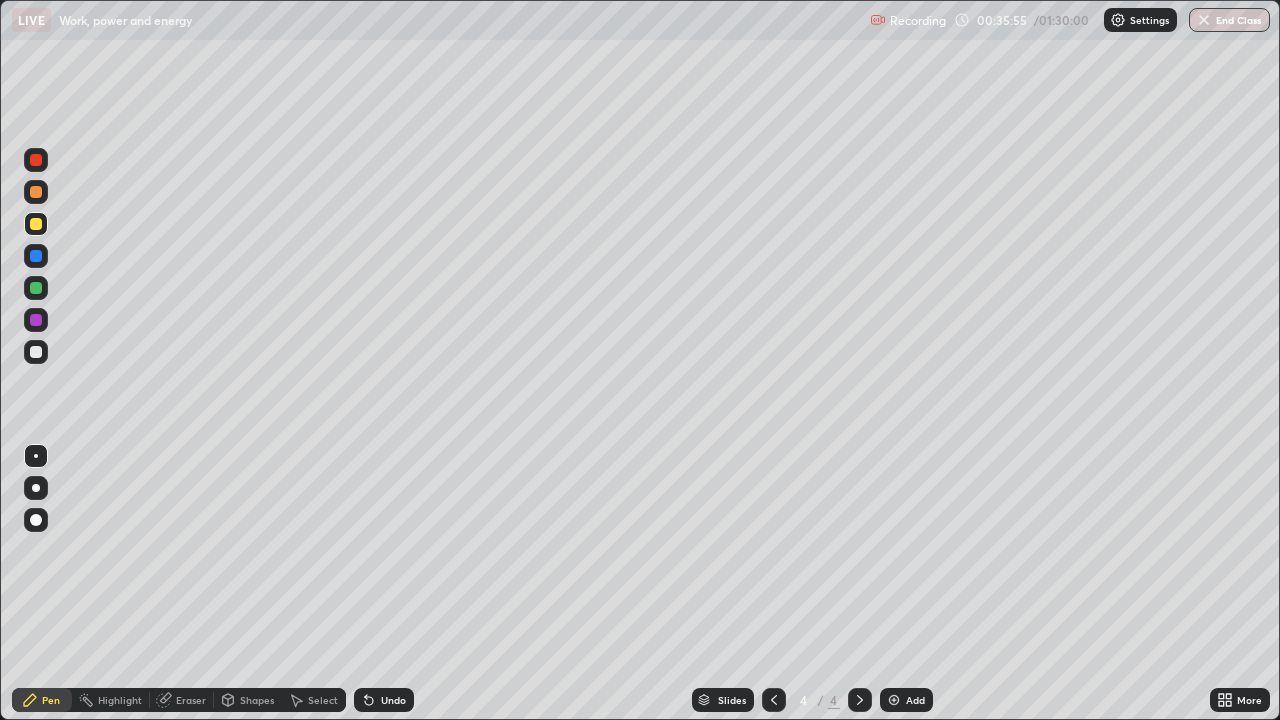 click on "Add" at bounding box center (906, 700) 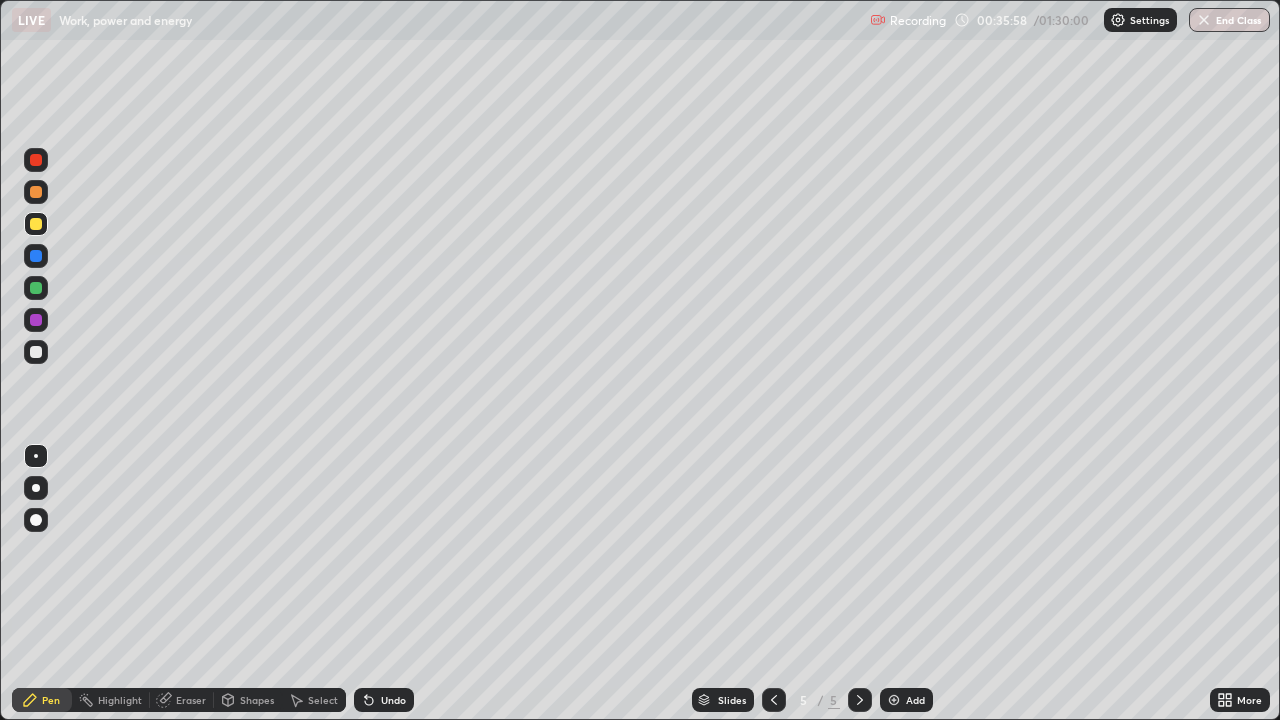 click at bounding box center (36, 192) 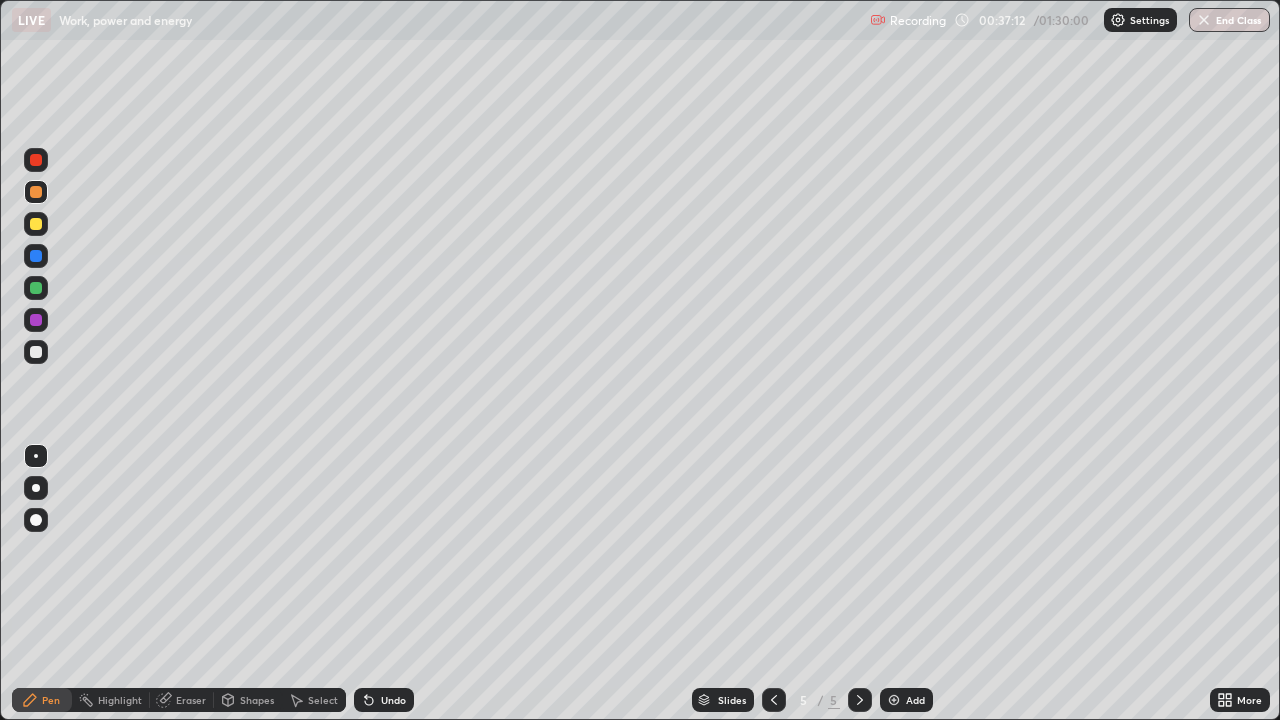 click on "Undo" at bounding box center (393, 700) 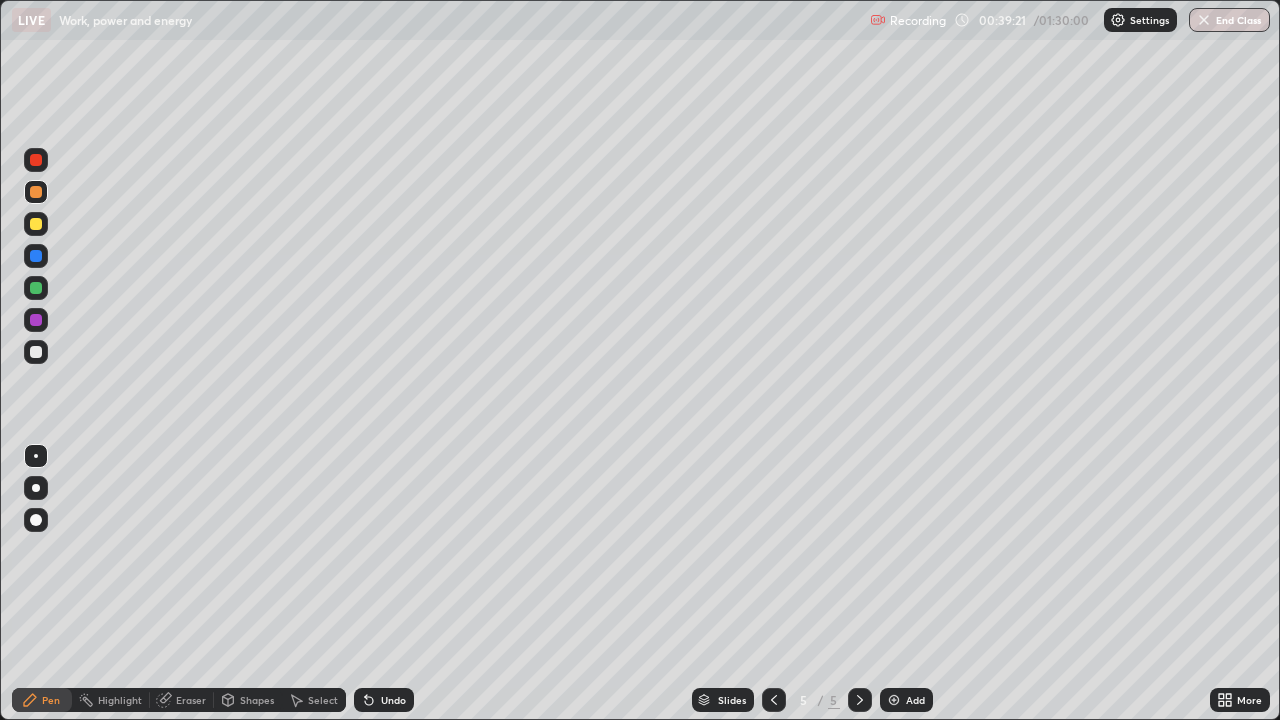 click on "Add" at bounding box center (906, 700) 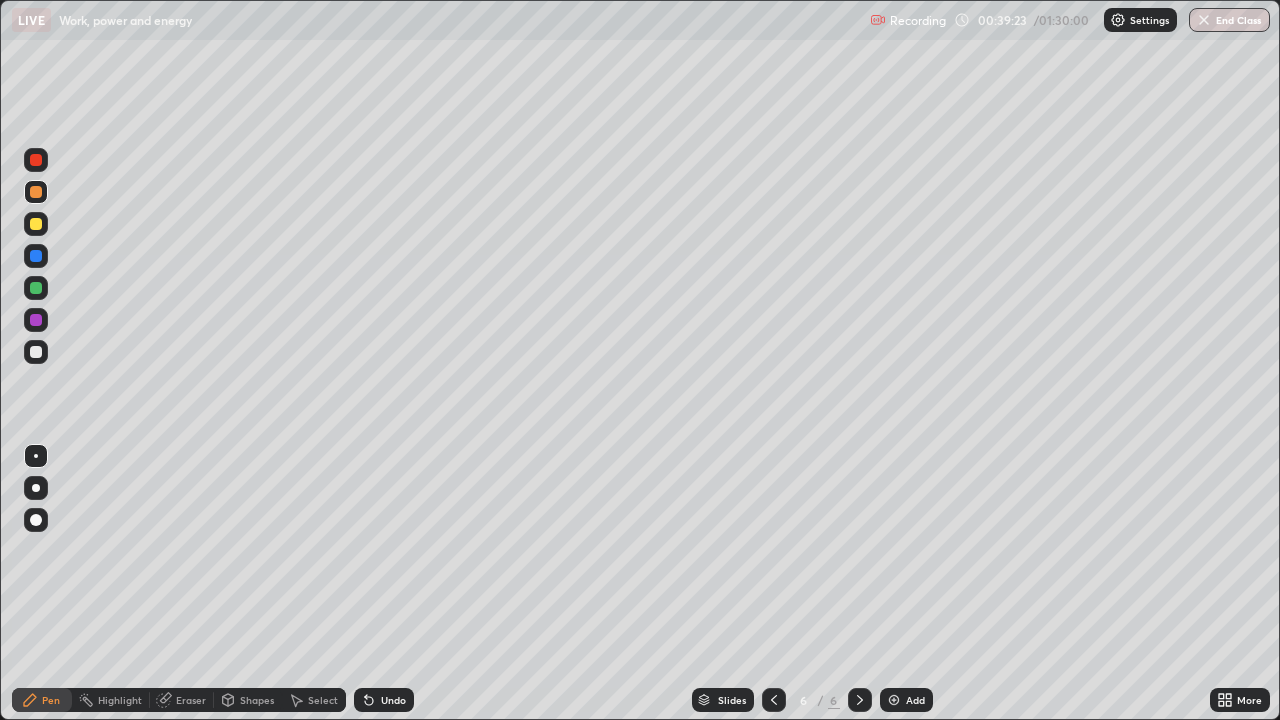click at bounding box center (36, 192) 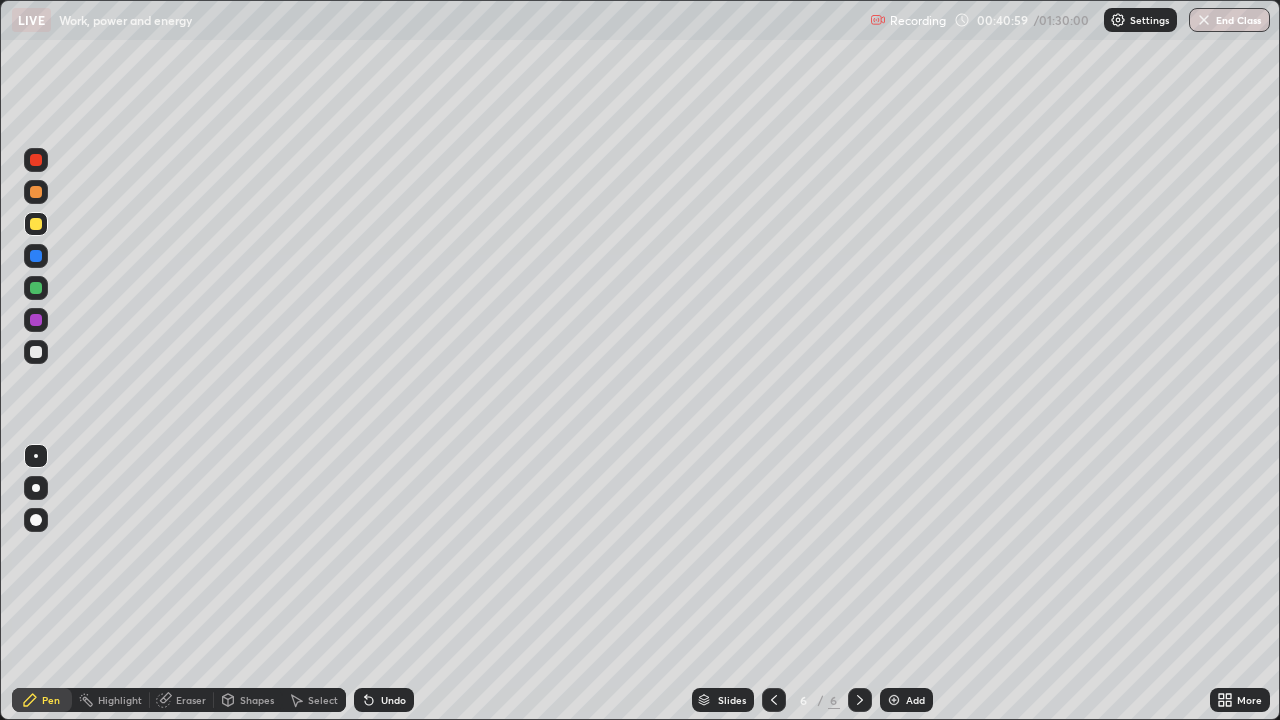 click on "Undo" at bounding box center [393, 700] 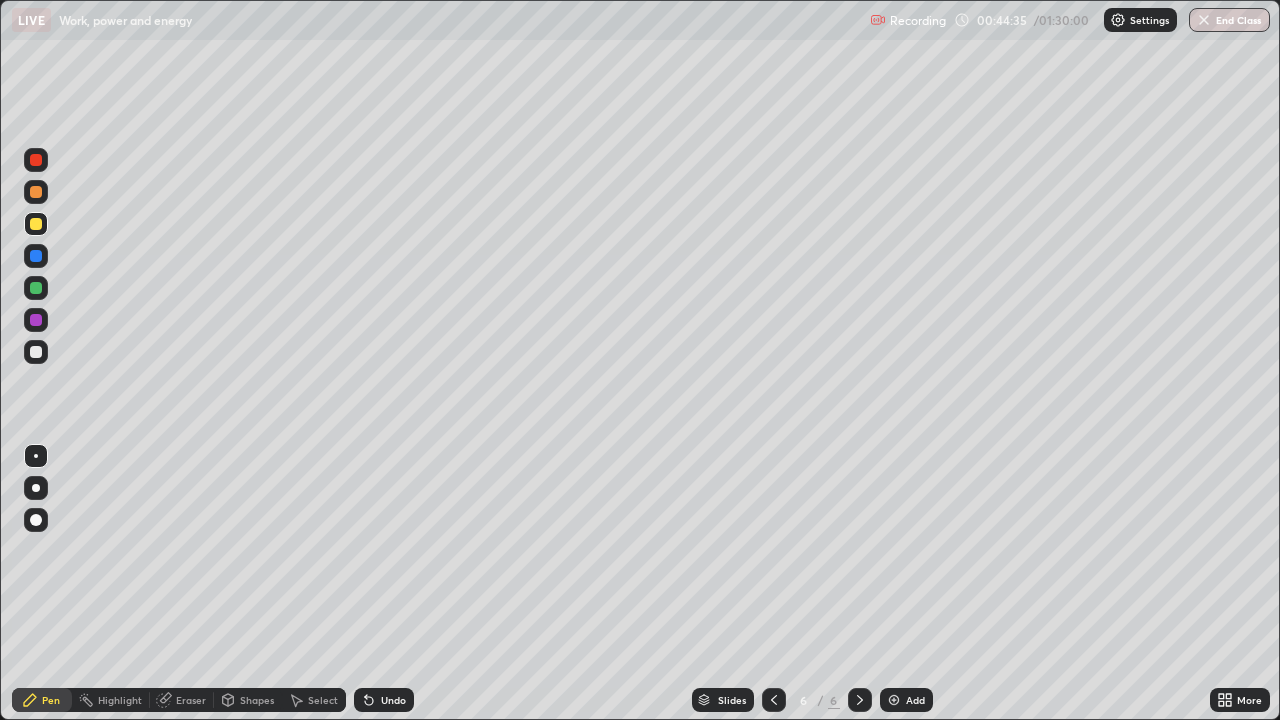 click on "Select" at bounding box center [314, 700] 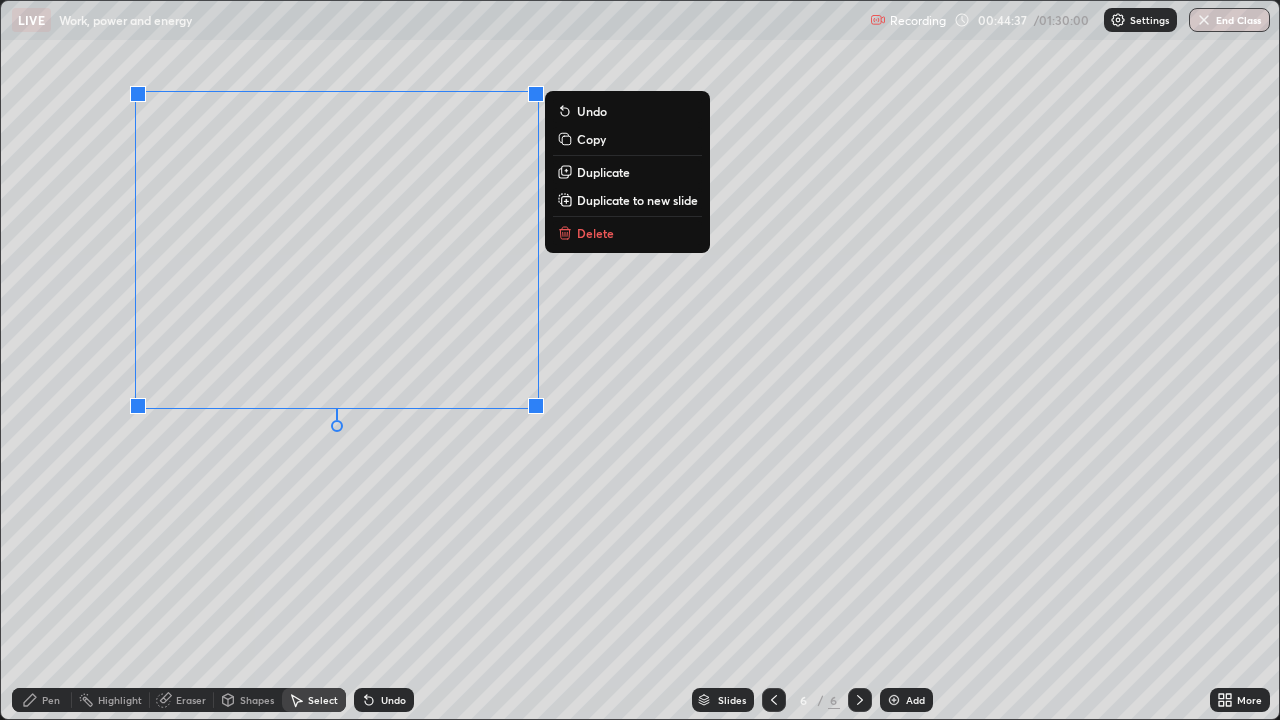 click on "Delete" at bounding box center [595, 233] 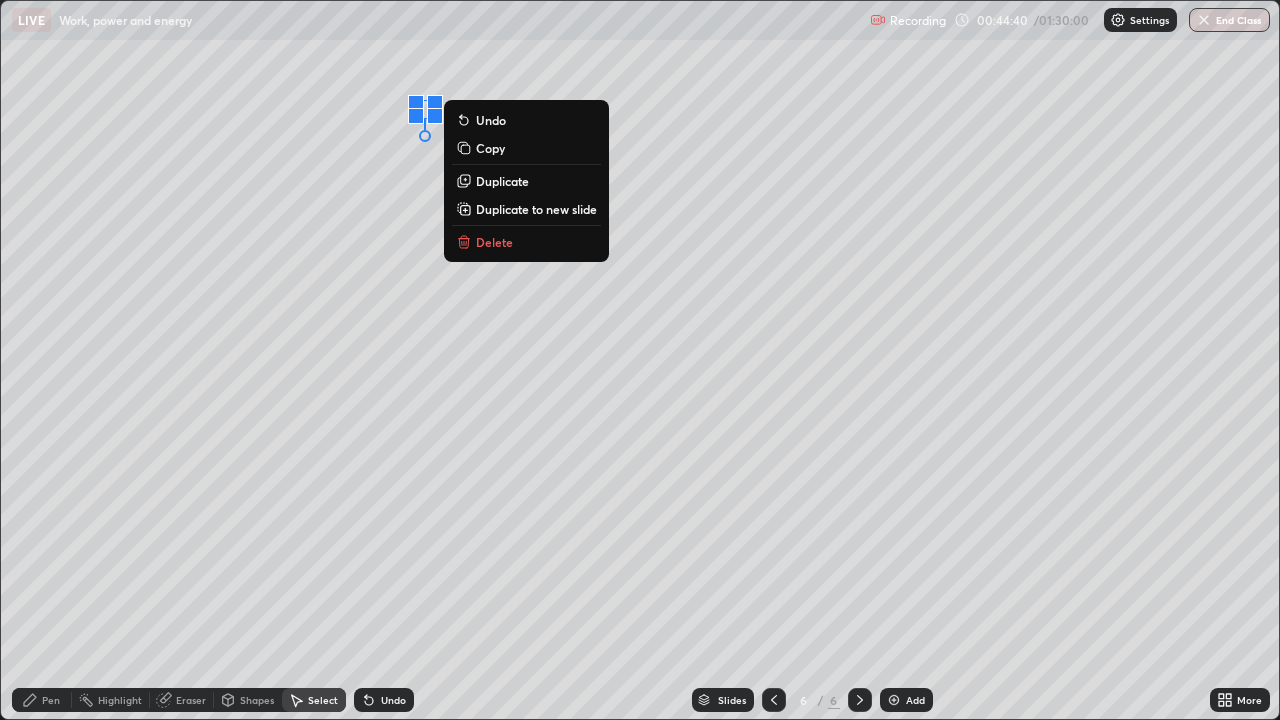 click on "Delete" at bounding box center [494, 242] 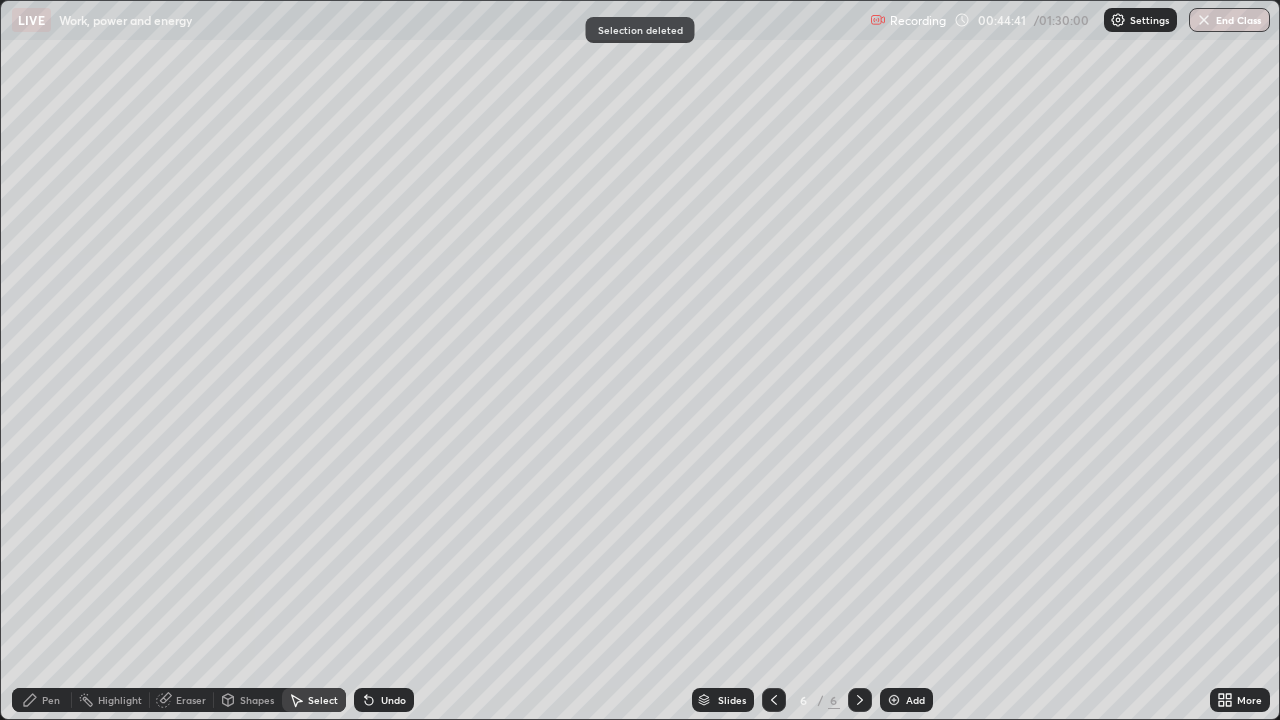 click on "Pen" at bounding box center [51, 700] 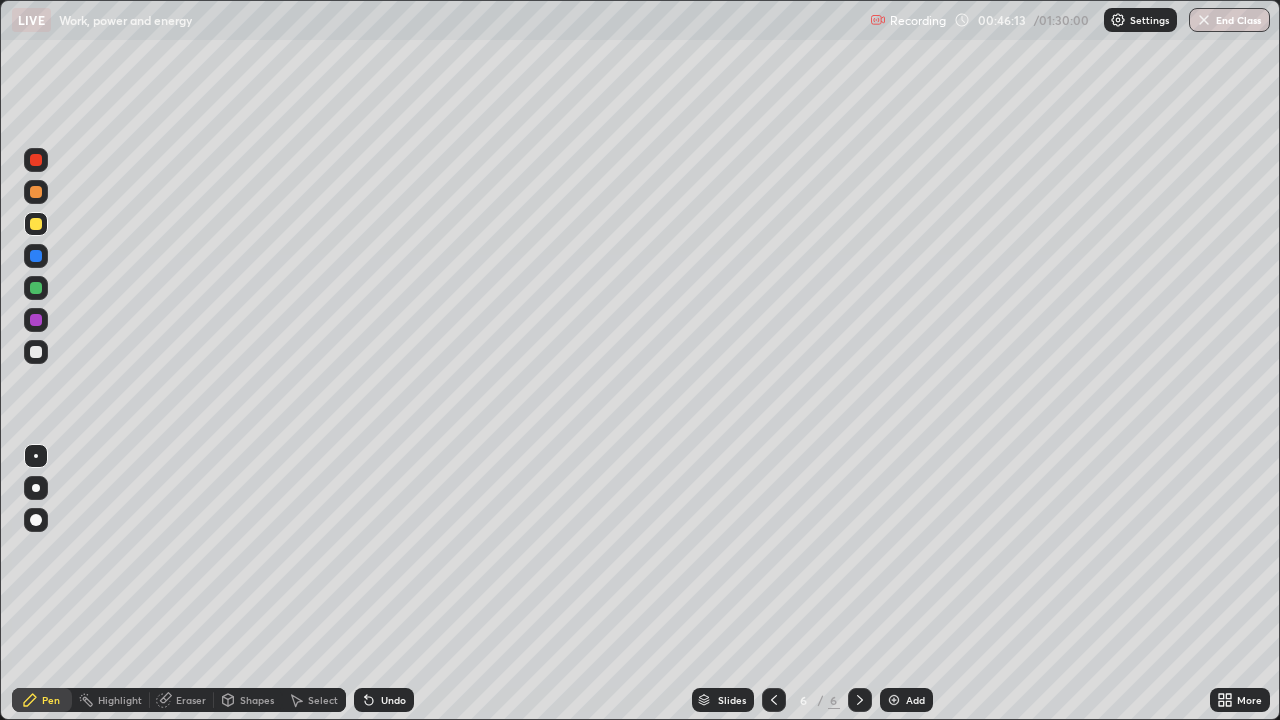 click at bounding box center [36, 352] 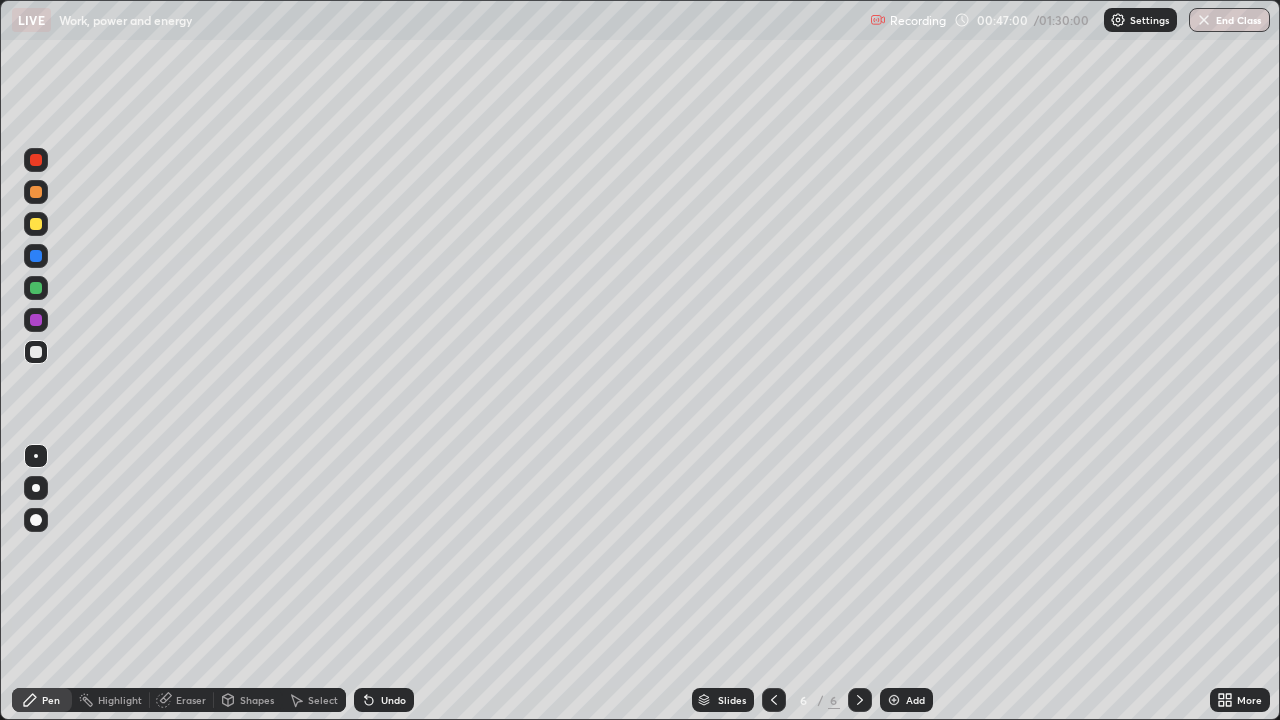 click on "Undo" at bounding box center [393, 700] 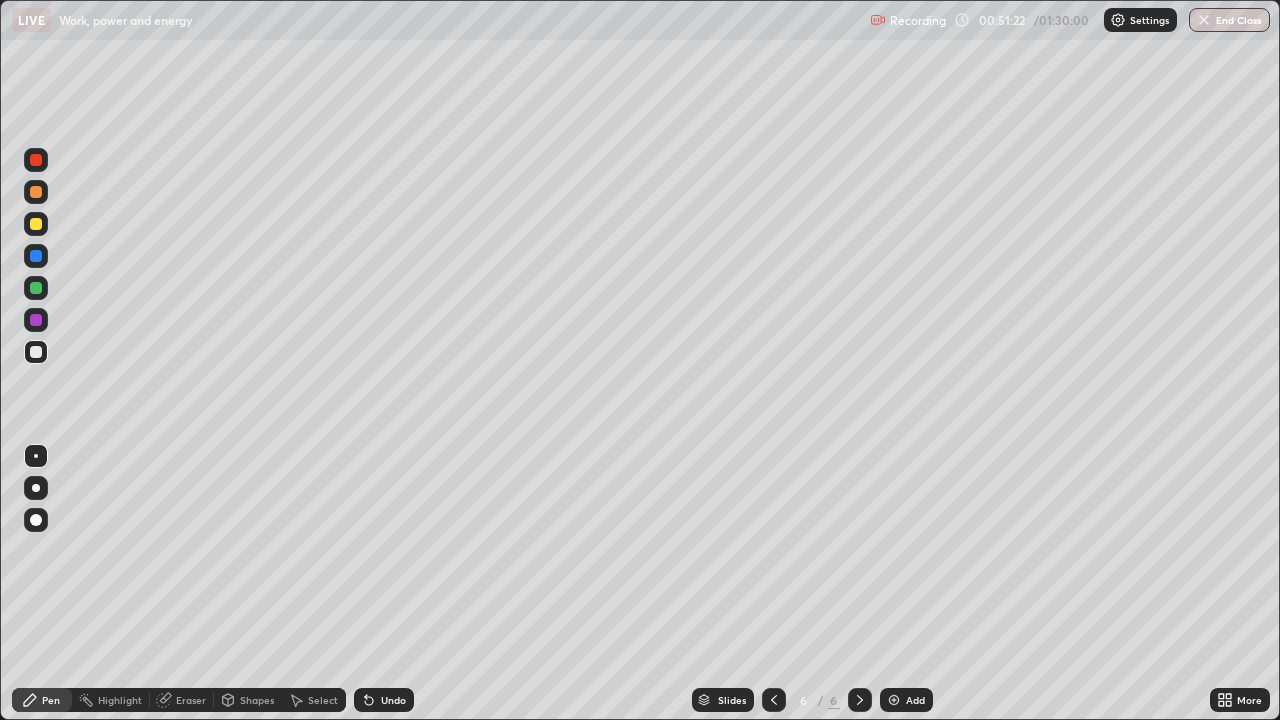 click at bounding box center [894, 700] 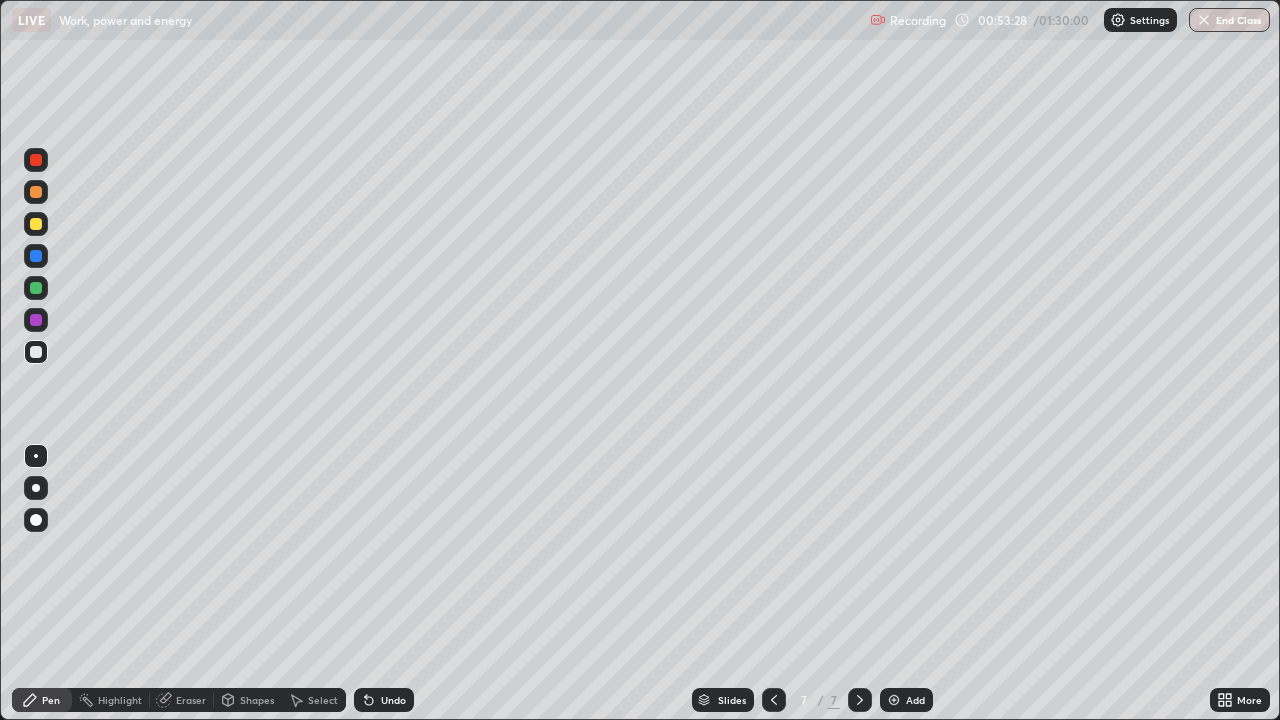 click at bounding box center (36, 224) 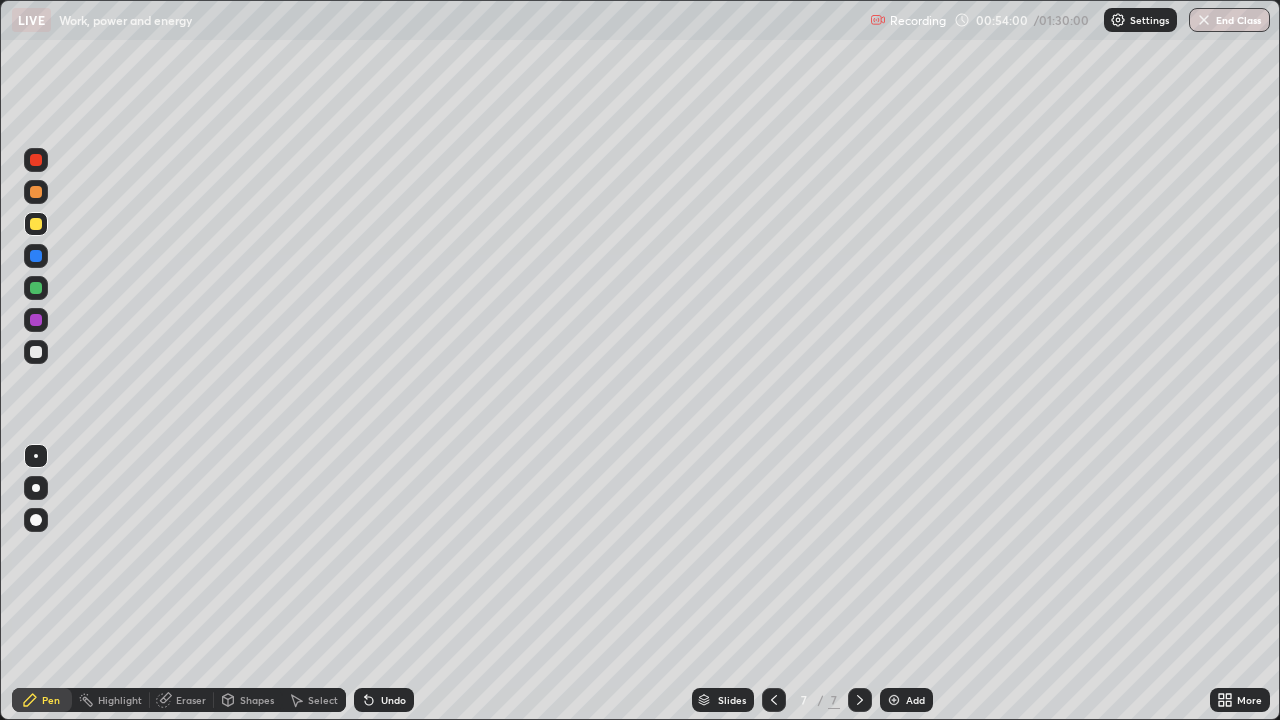 click on "Eraser" at bounding box center (191, 700) 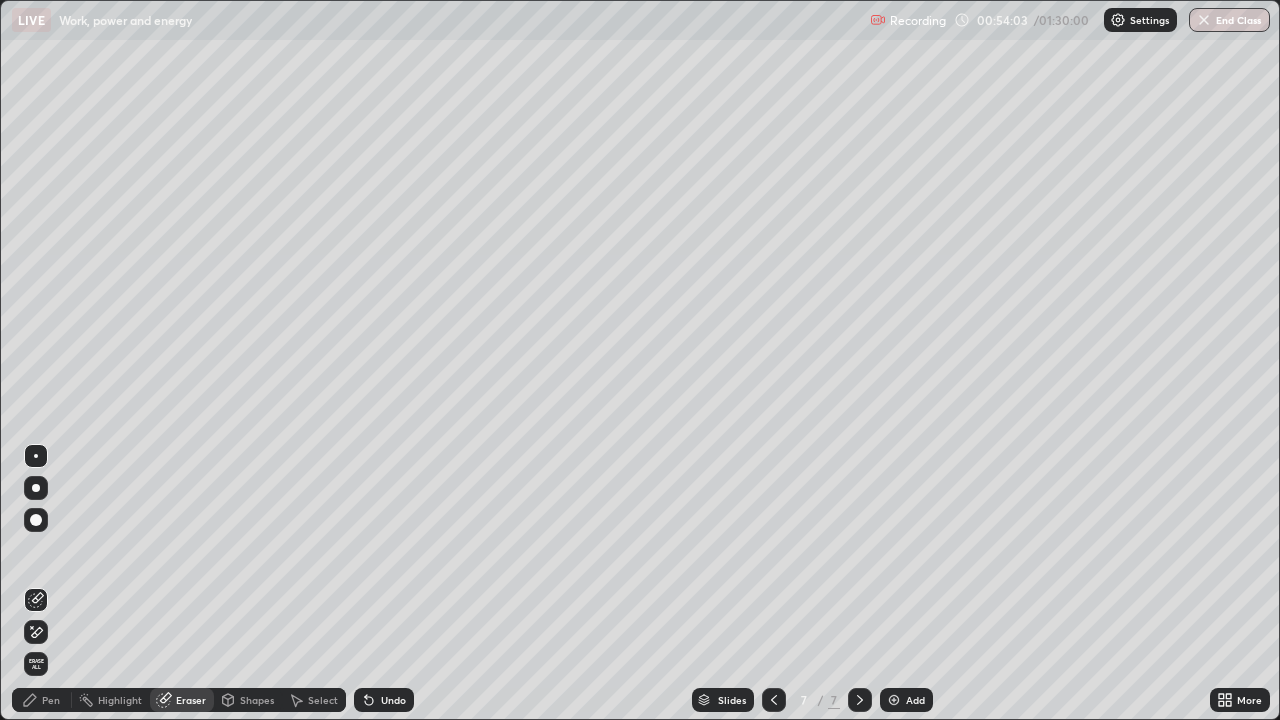 click on "Pen" at bounding box center (51, 700) 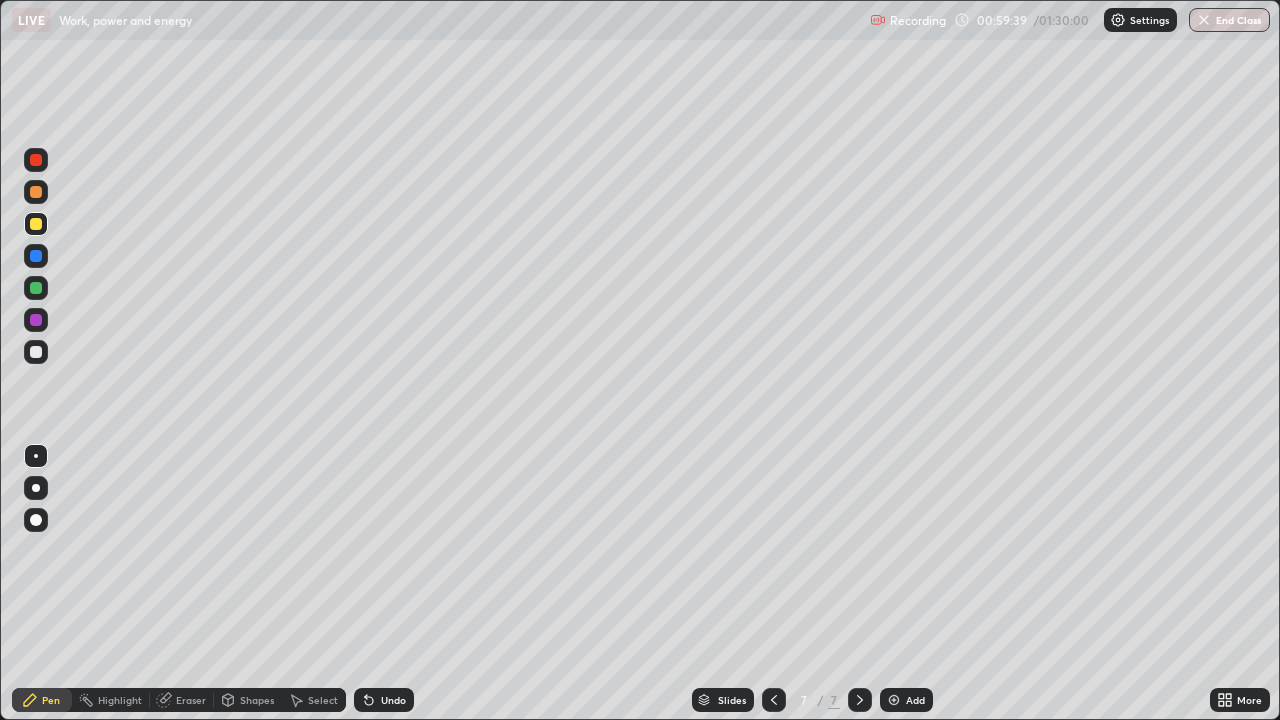 click at bounding box center (894, 700) 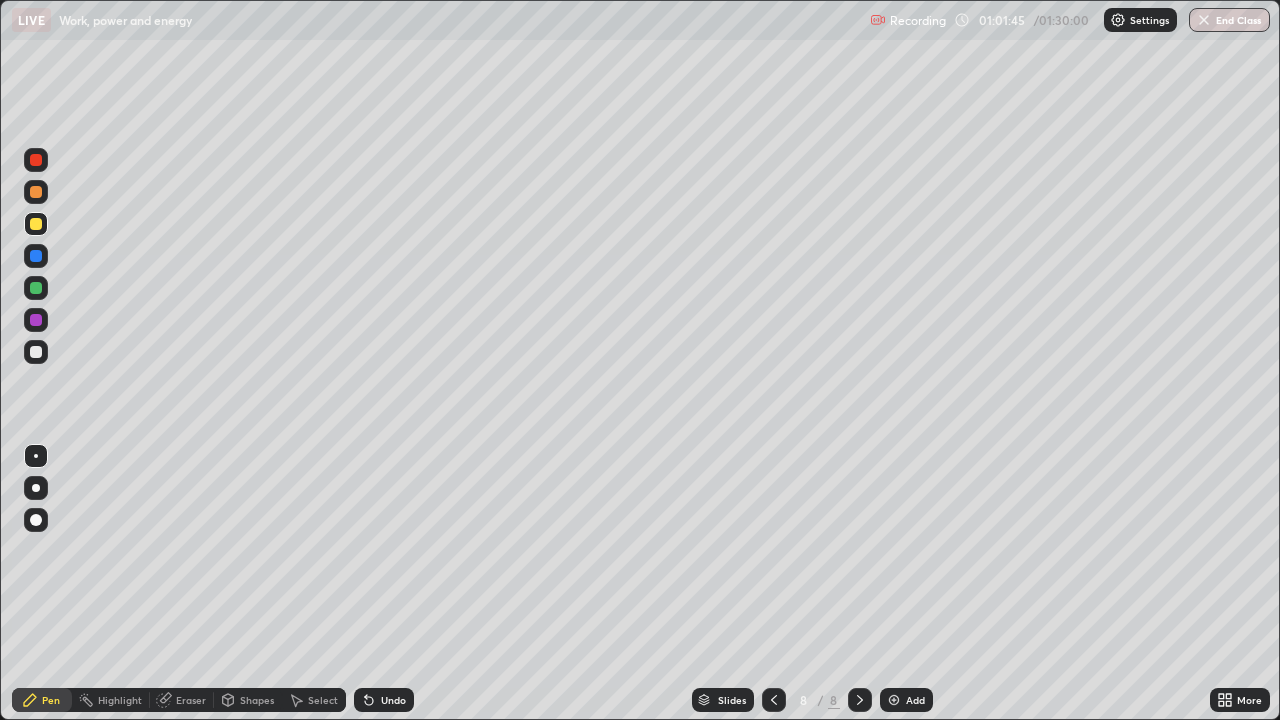 click on "Undo" at bounding box center [393, 700] 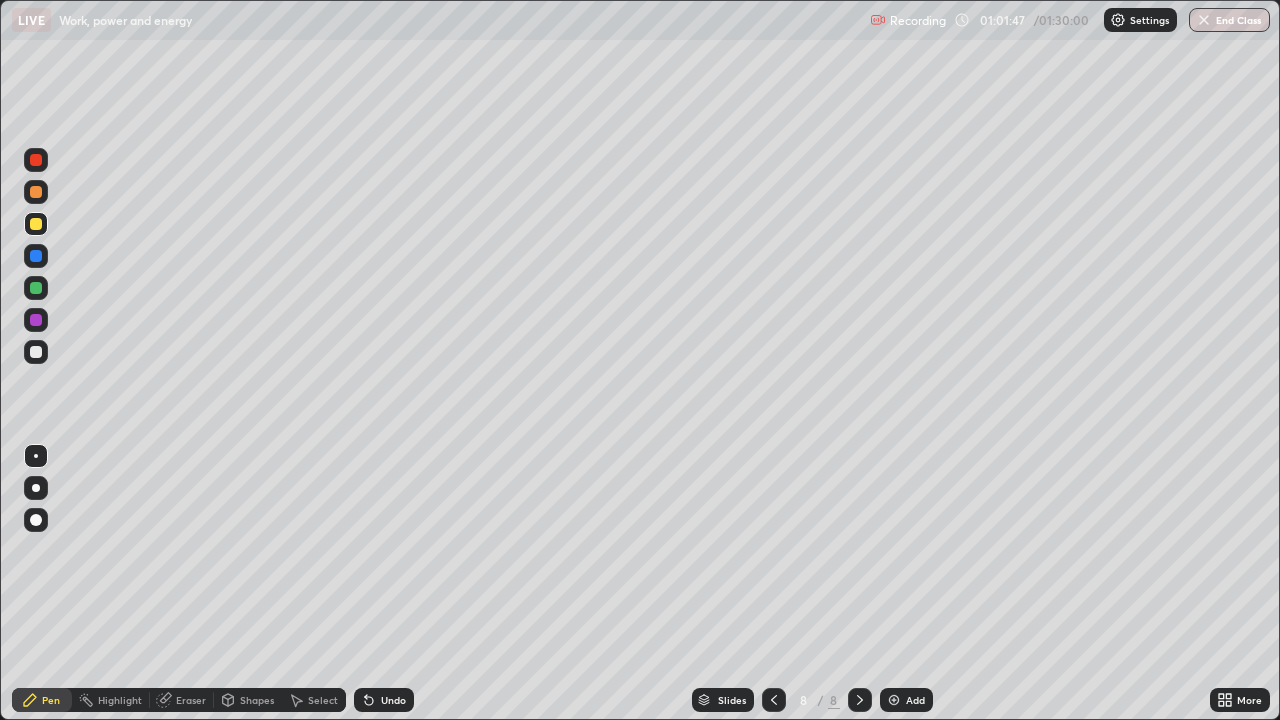 click on "Undo" at bounding box center (393, 700) 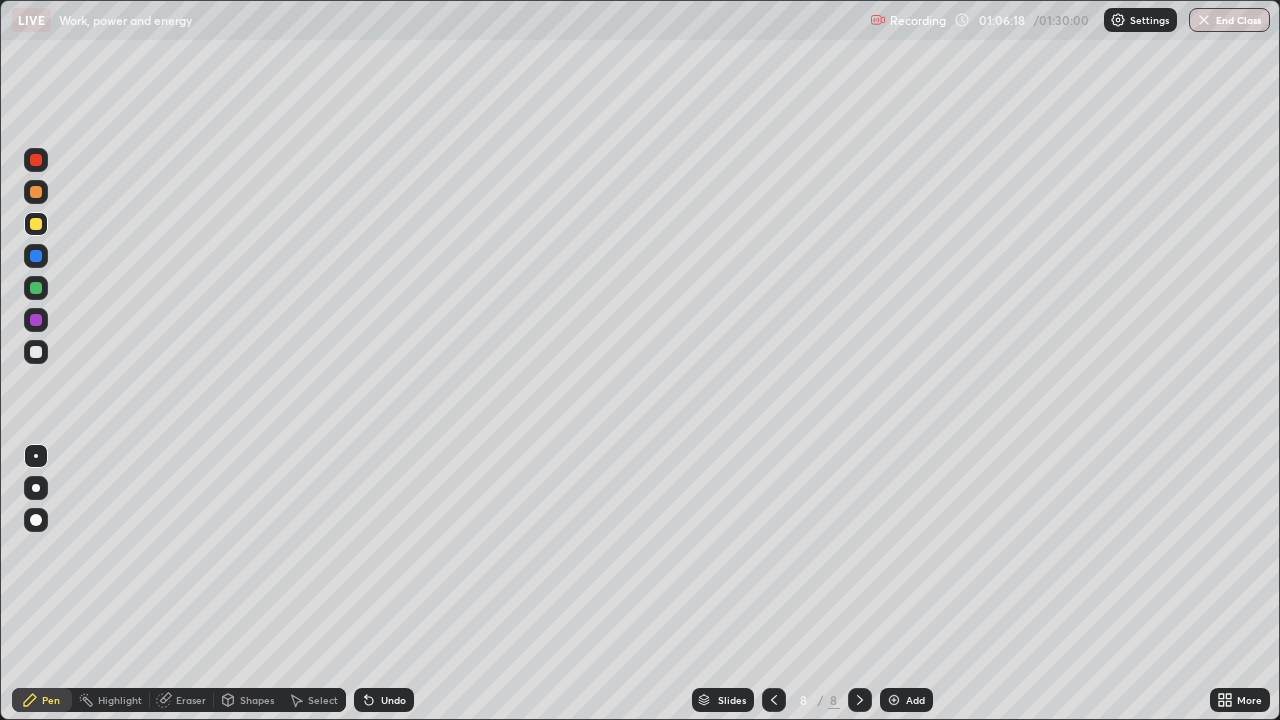 click on "Eraser" at bounding box center (191, 700) 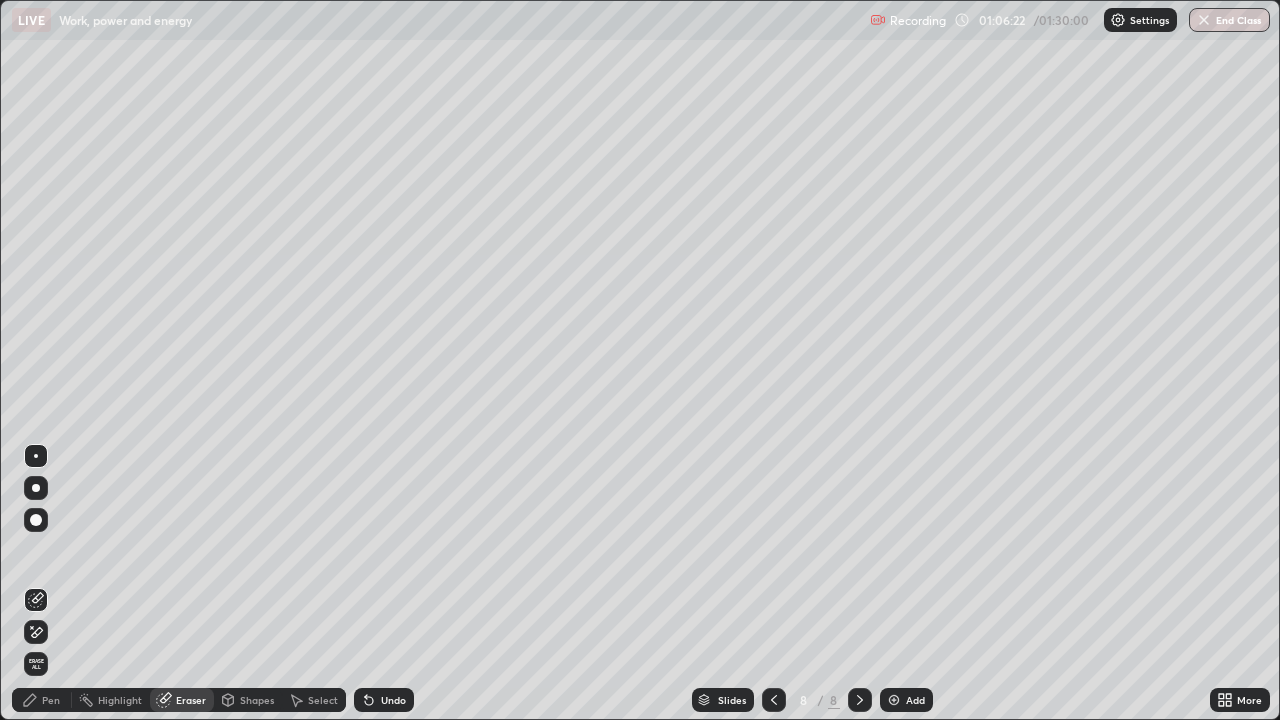 click on "Pen" at bounding box center (42, 700) 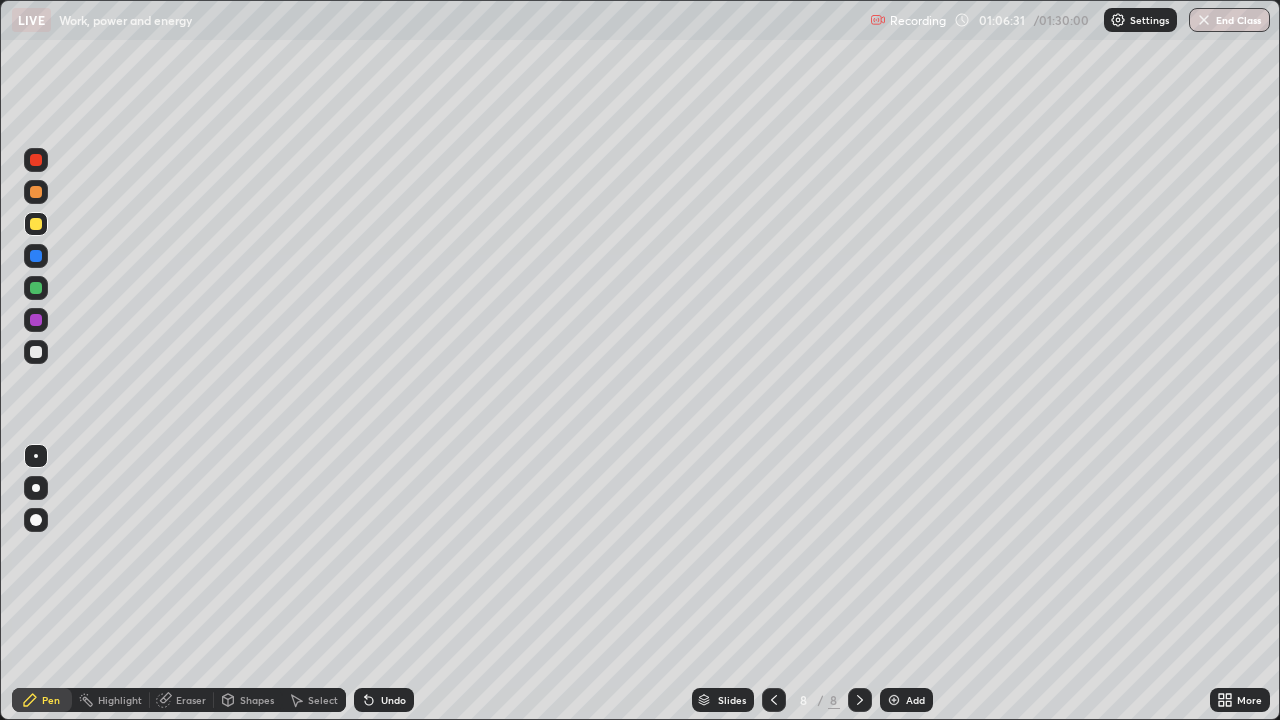 click at bounding box center (36, 320) 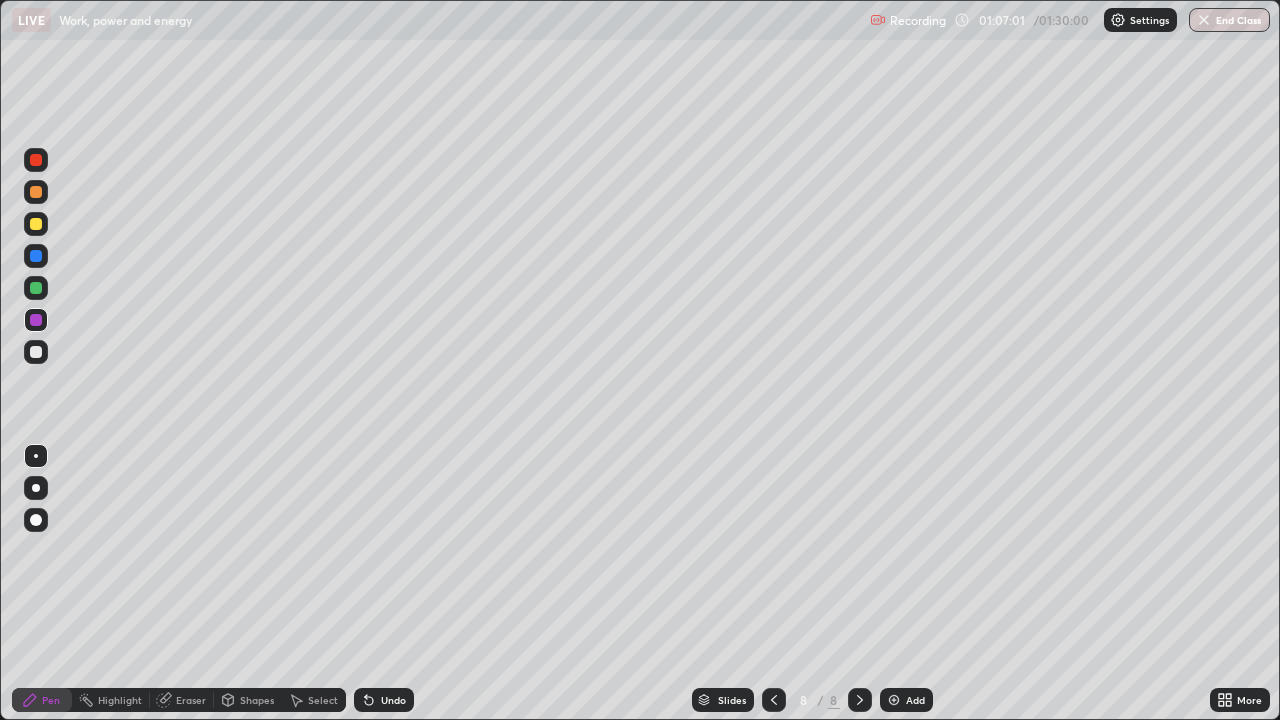 click at bounding box center (36, 288) 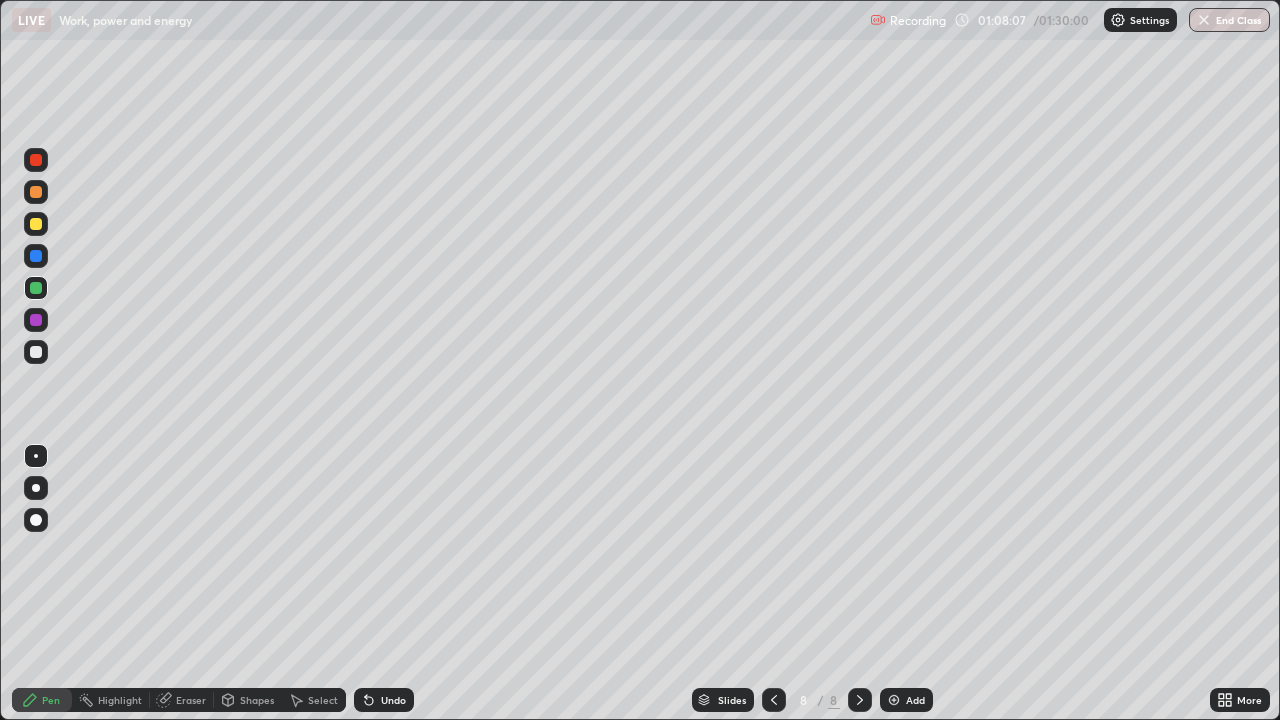click on "Add" at bounding box center (915, 700) 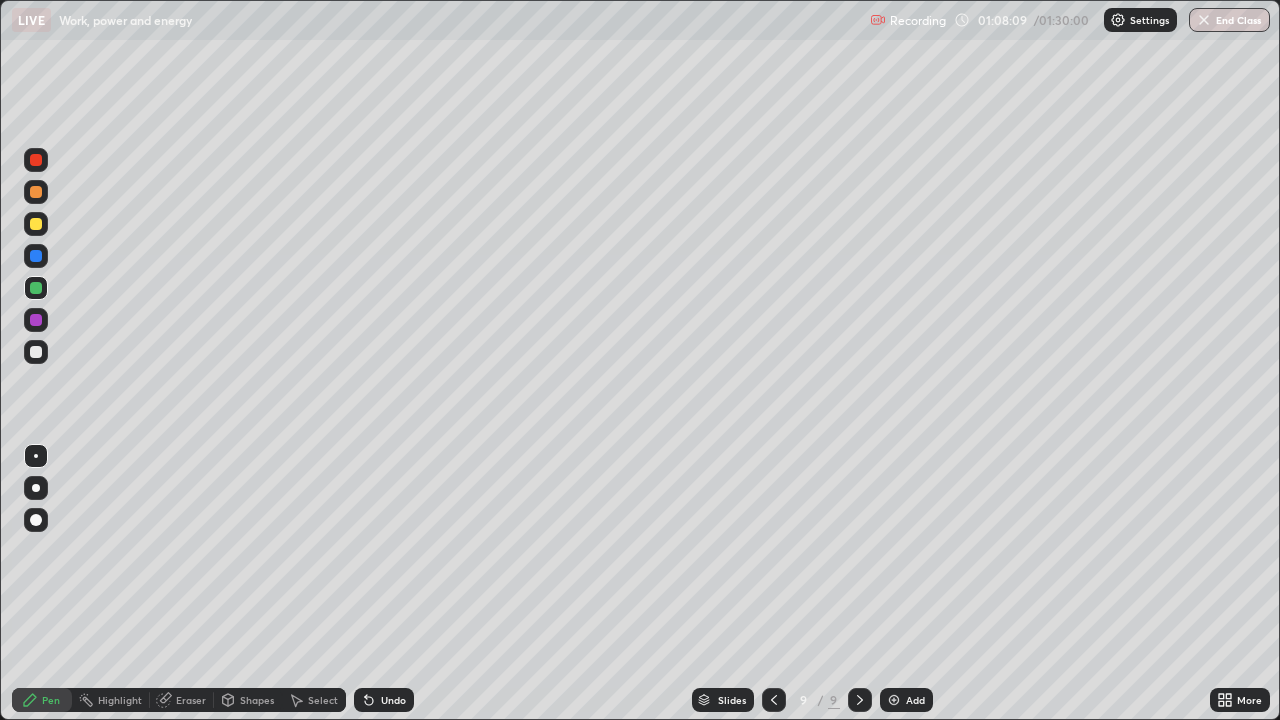 click at bounding box center (36, 224) 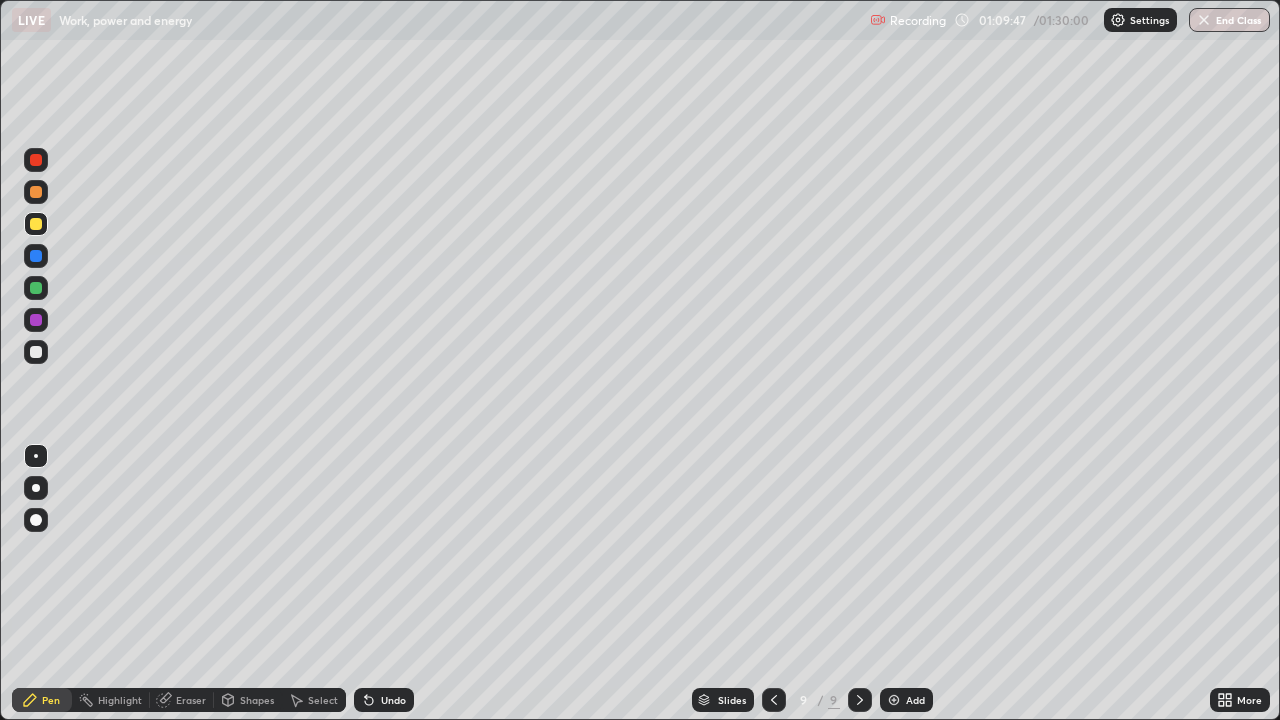 click at bounding box center (36, 352) 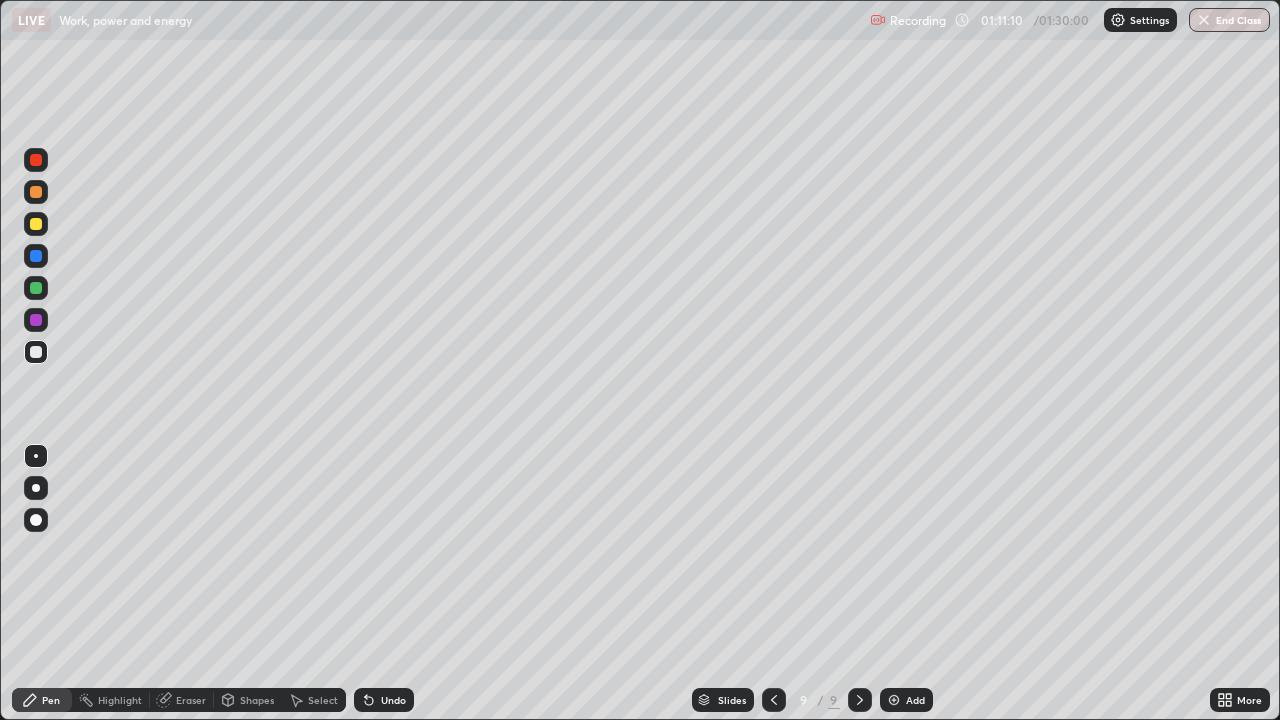 click at bounding box center (36, 288) 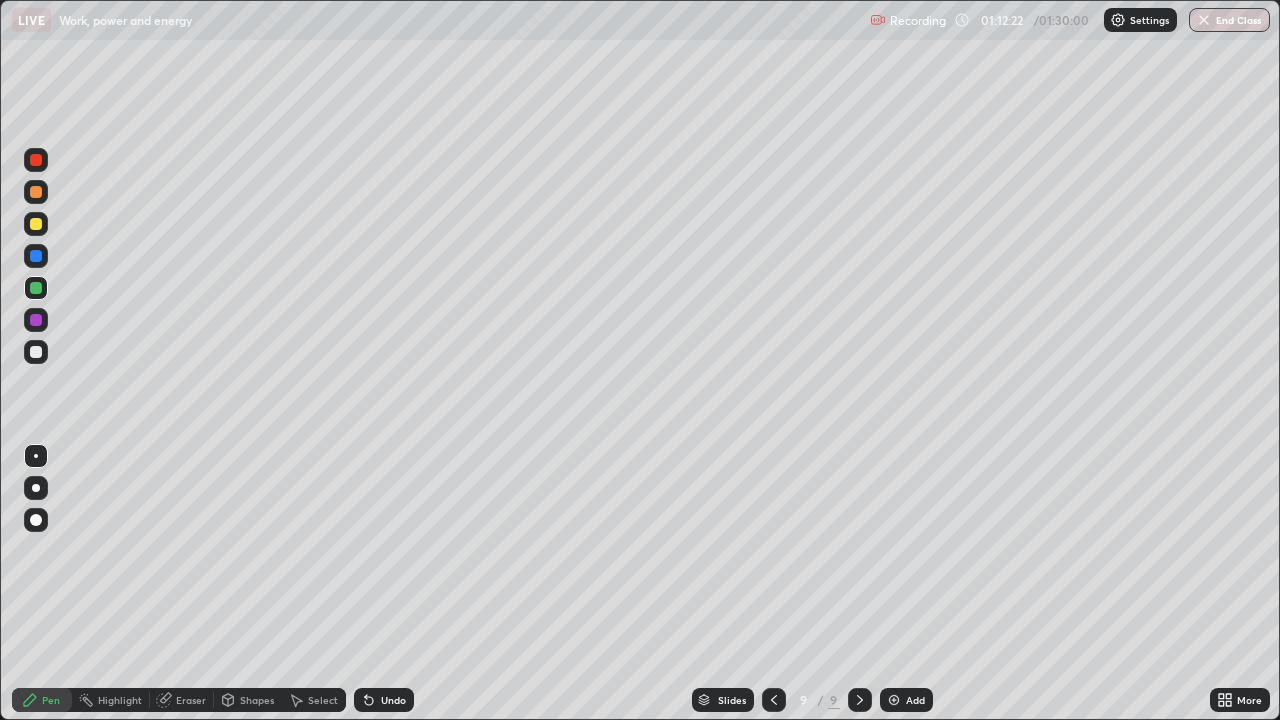 click at bounding box center (36, 224) 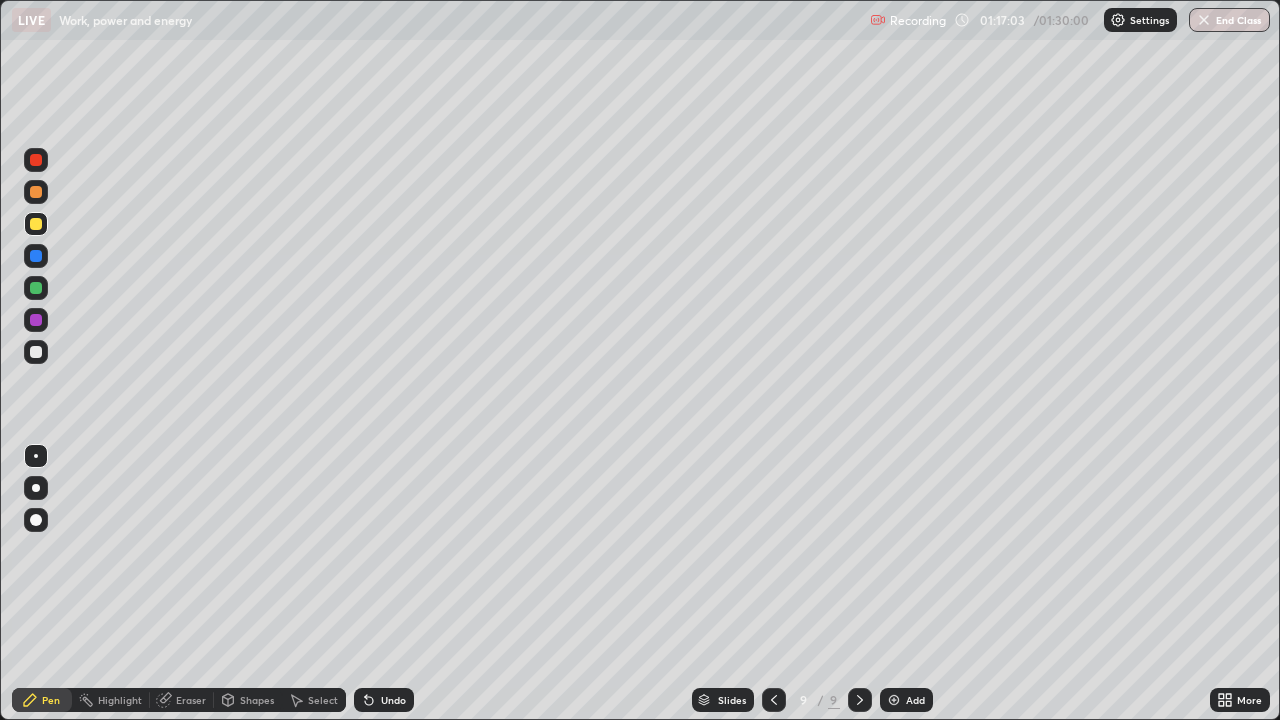 click at bounding box center [894, 700] 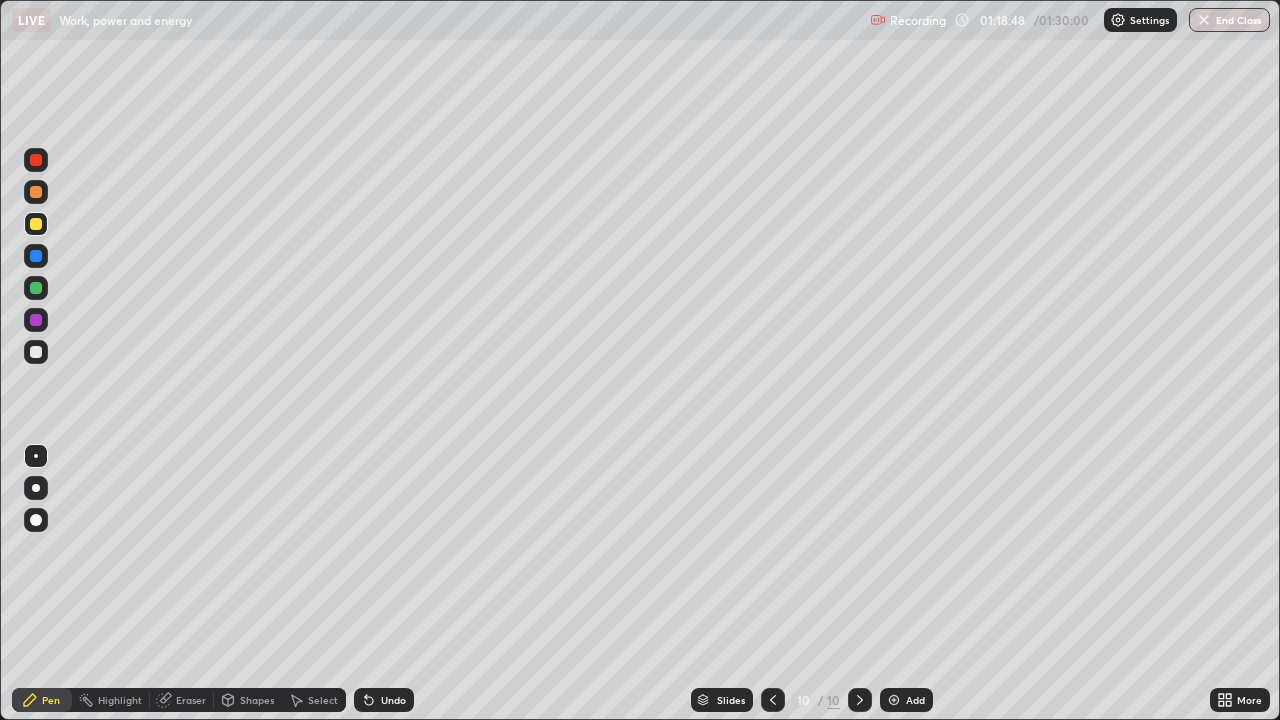 click at bounding box center (36, 352) 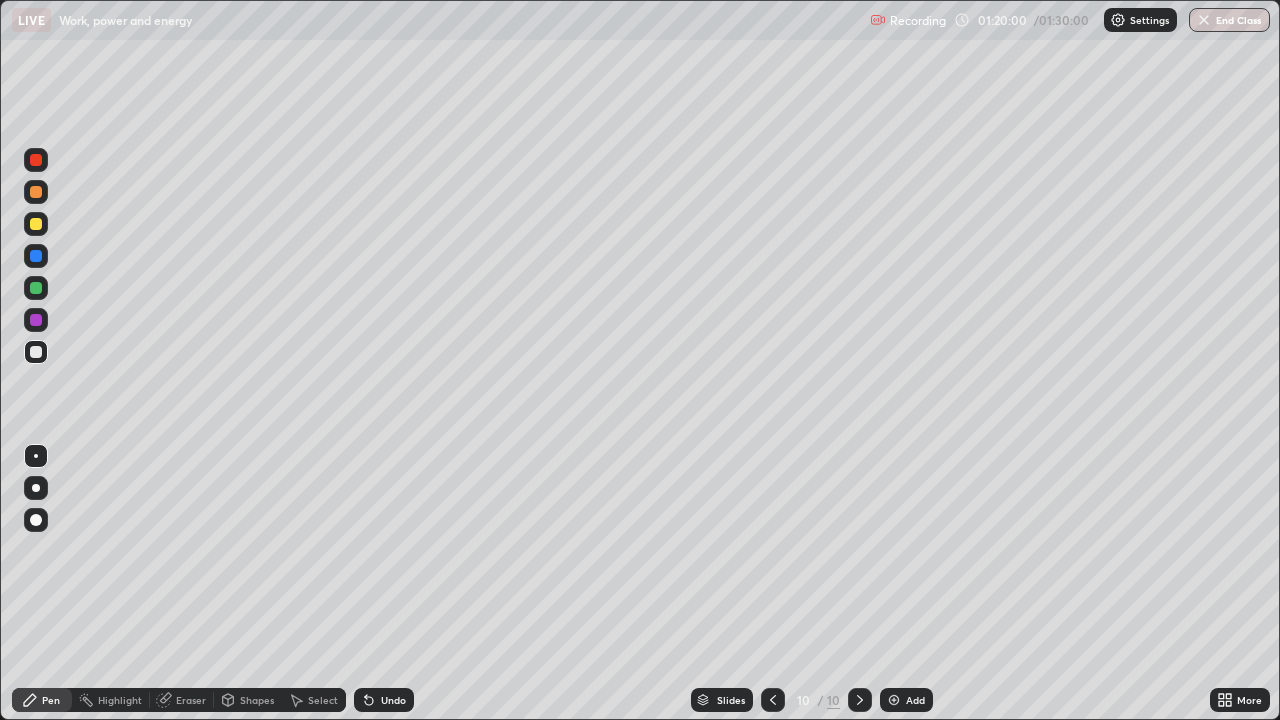 click on "Undo" at bounding box center (393, 700) 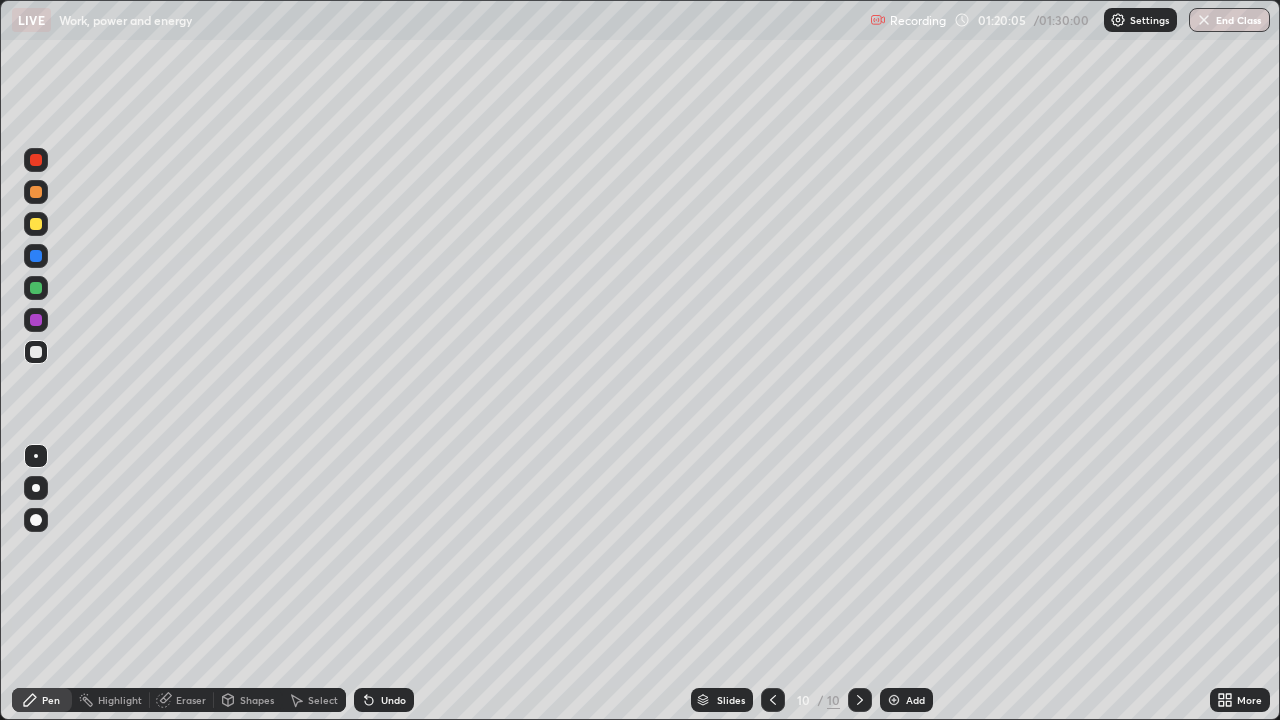 click on "Undo" at bounding box center (393, 700) 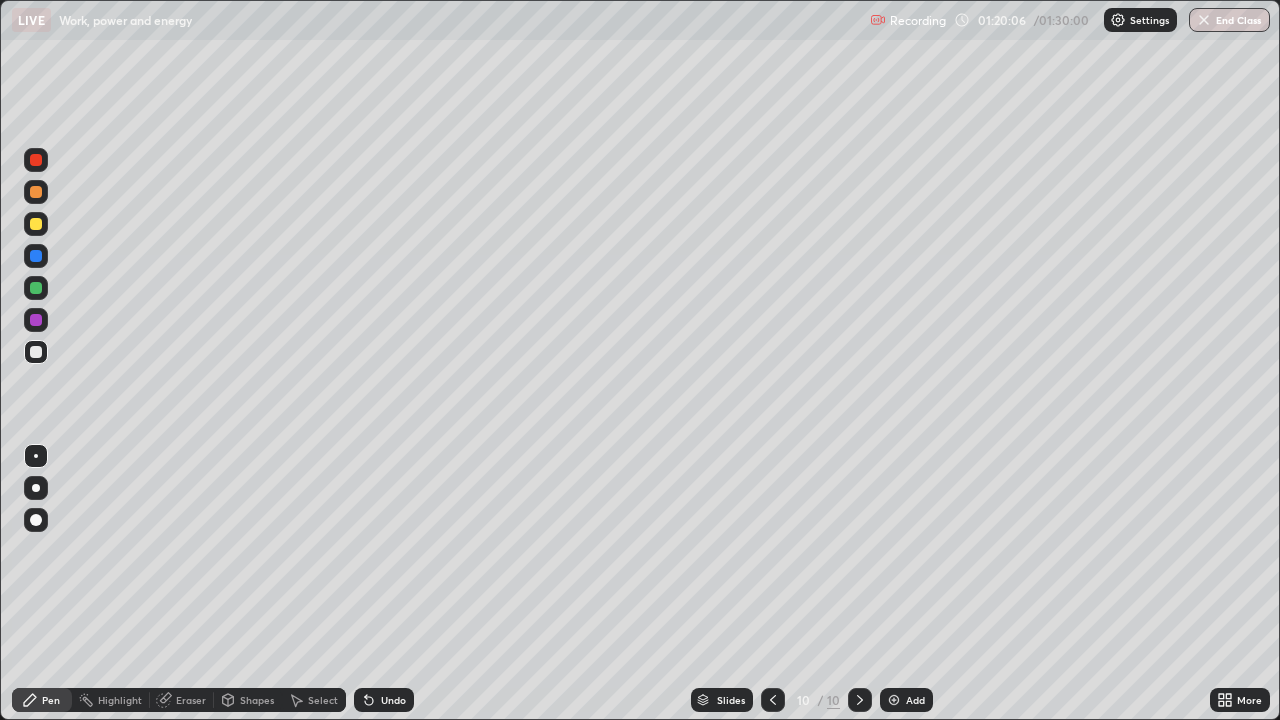 click on "Undo" at bounding box center (384, 700) 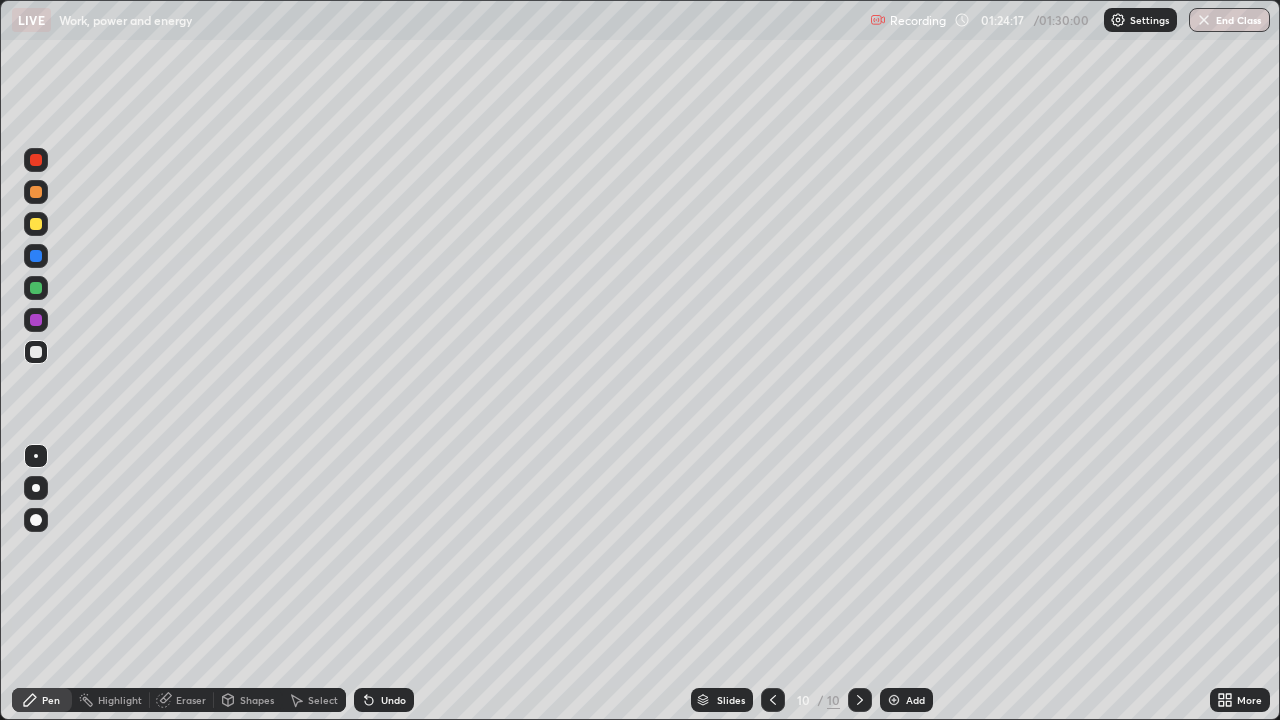 click on "End Class" at bounding box center [1229, 20] 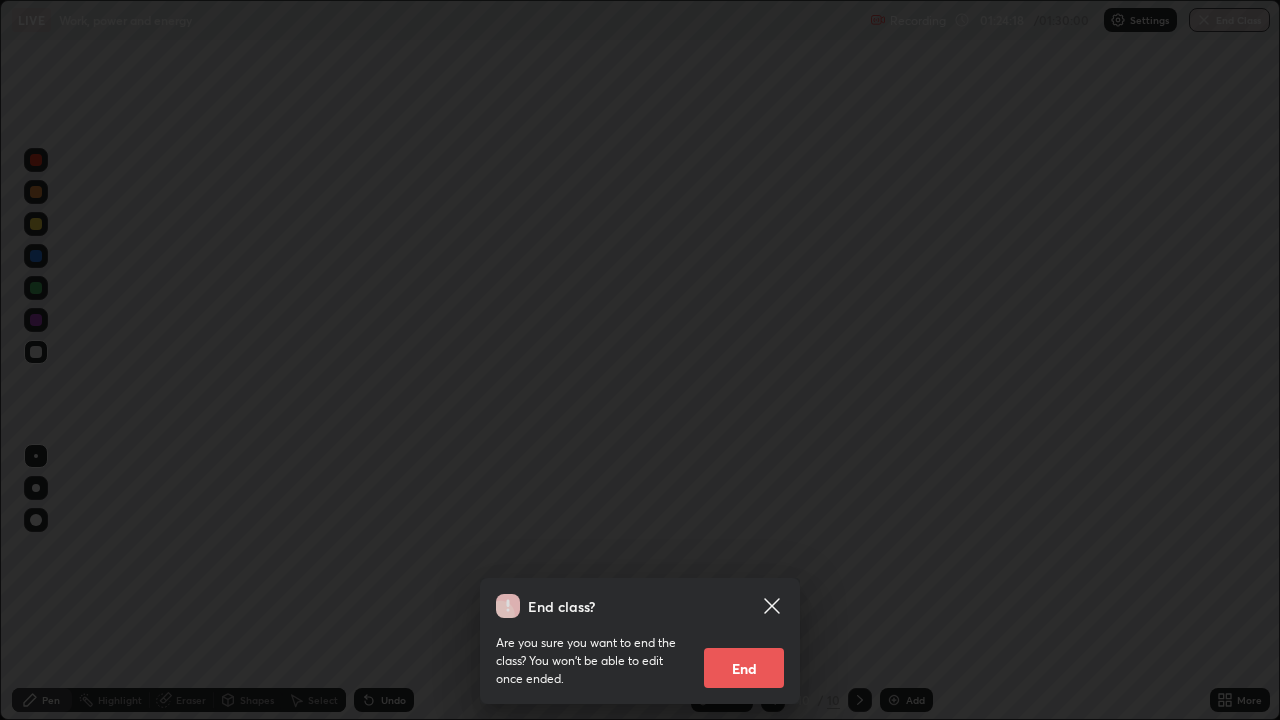 click on "End" at bounding box center (744, 668) 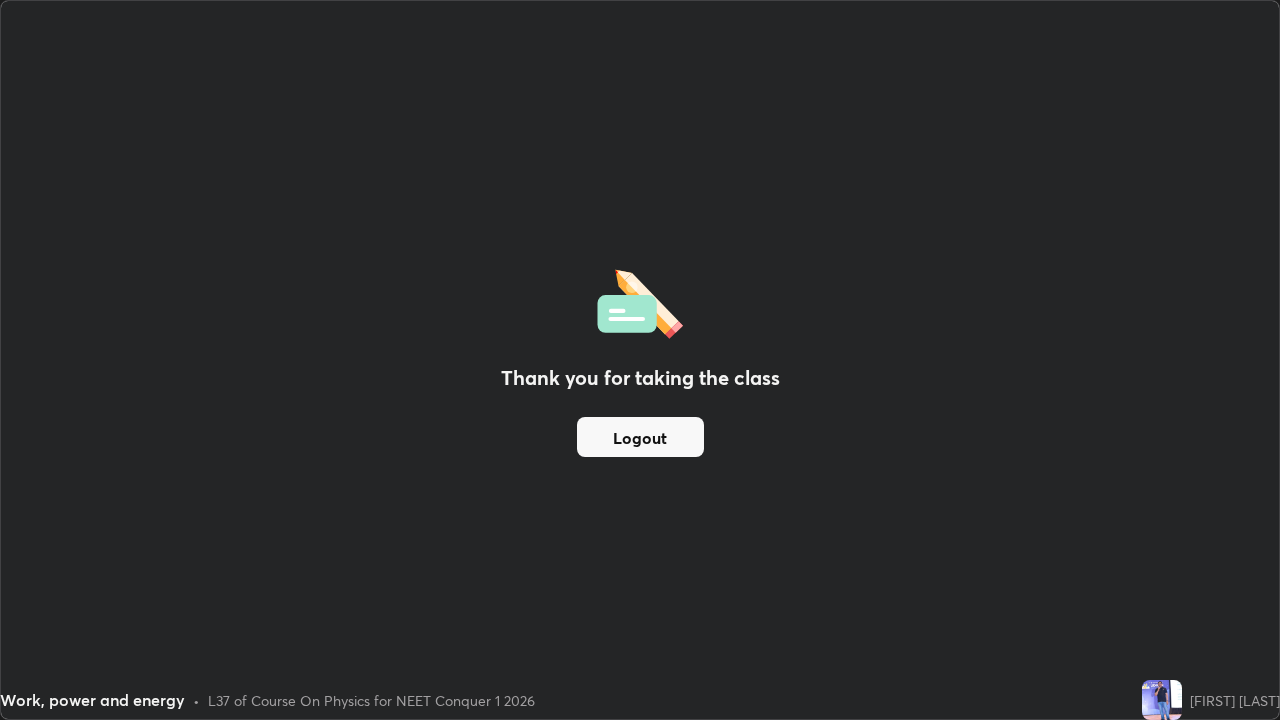 click on "Logout" at bounding box center (640, 437) 